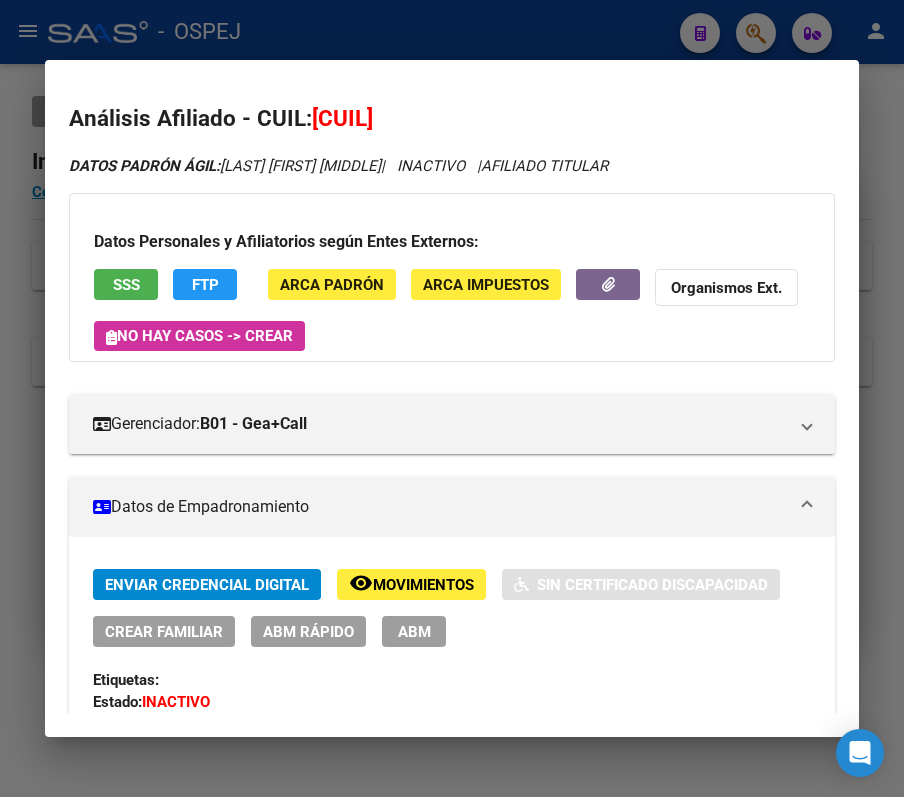 scroll, scrollTop: 0, scrollLeft: 0, axis: both 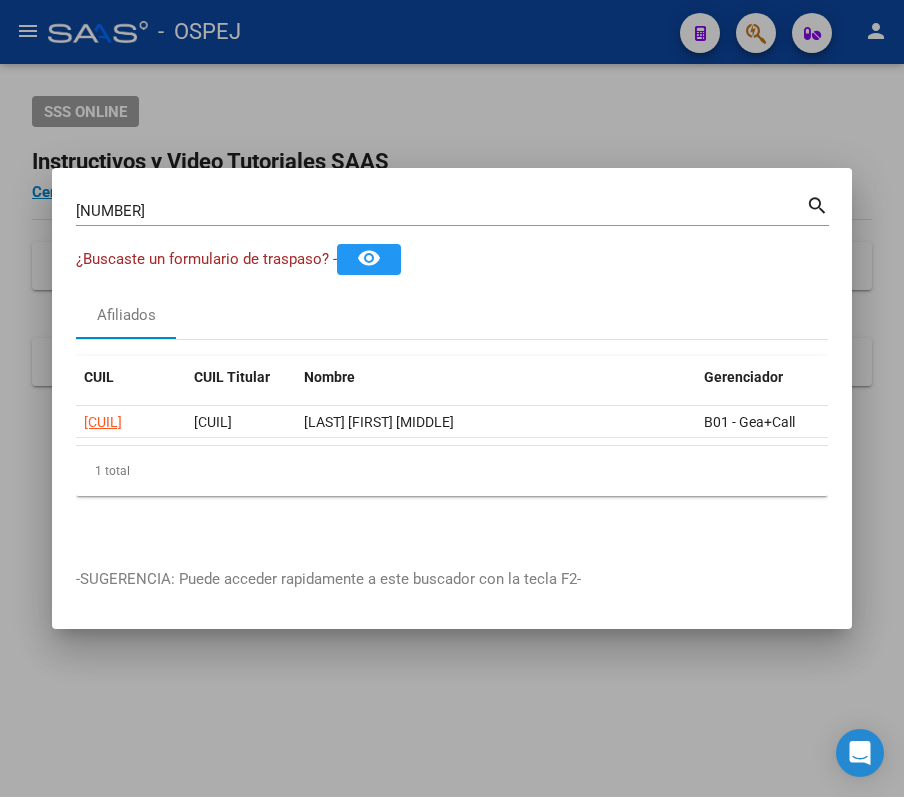 click on "[NUMBER]" at bounding box center (441, 211) 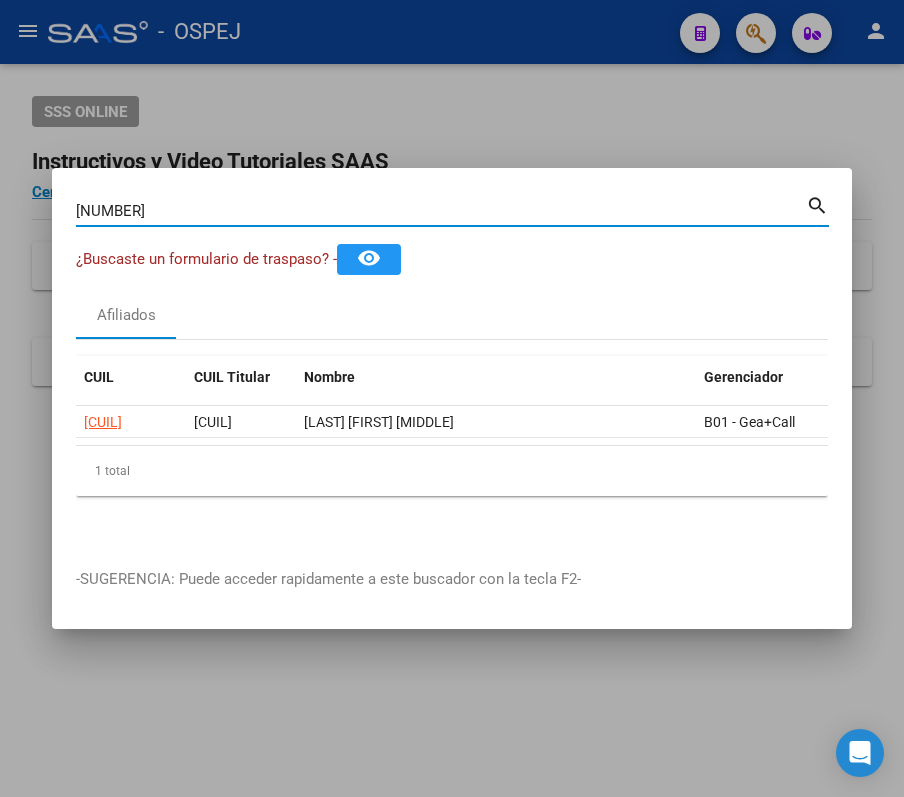 click on "[NUMBER]" at bounding box center [441, 211] 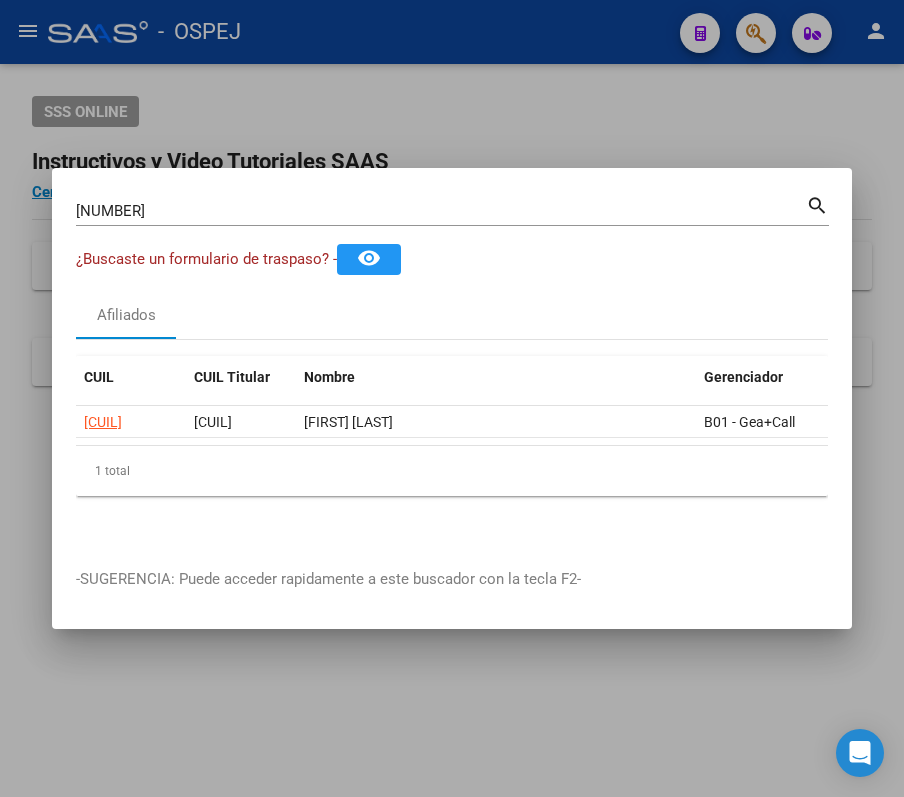 click on "1 total" 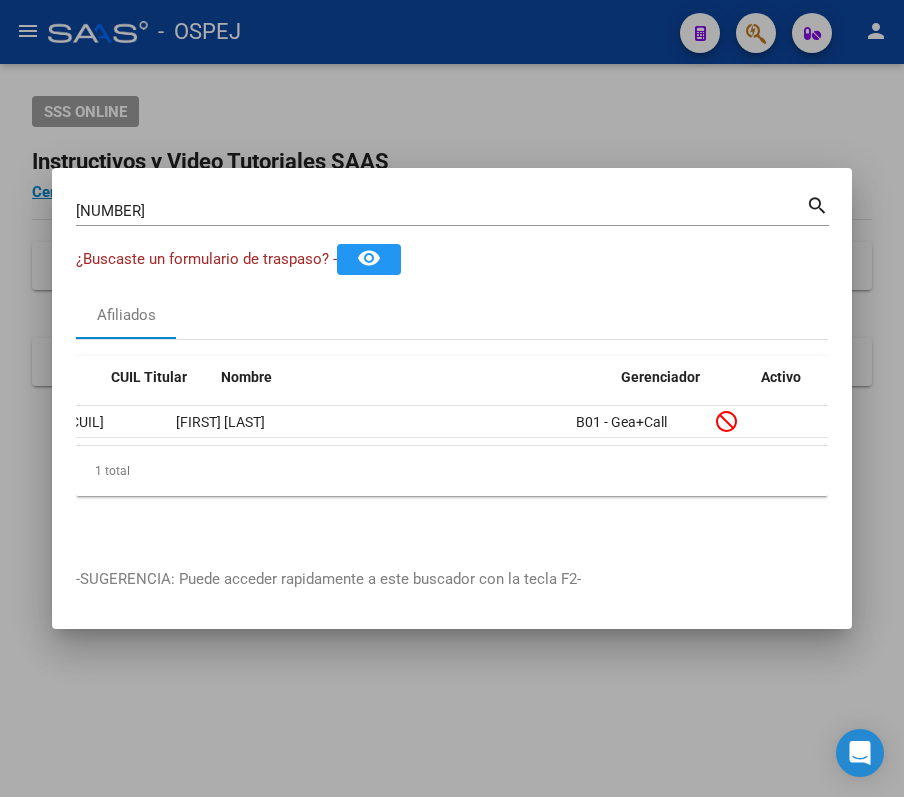 scroll, scrollTop: 0, scrollLeft: 0, axis: both 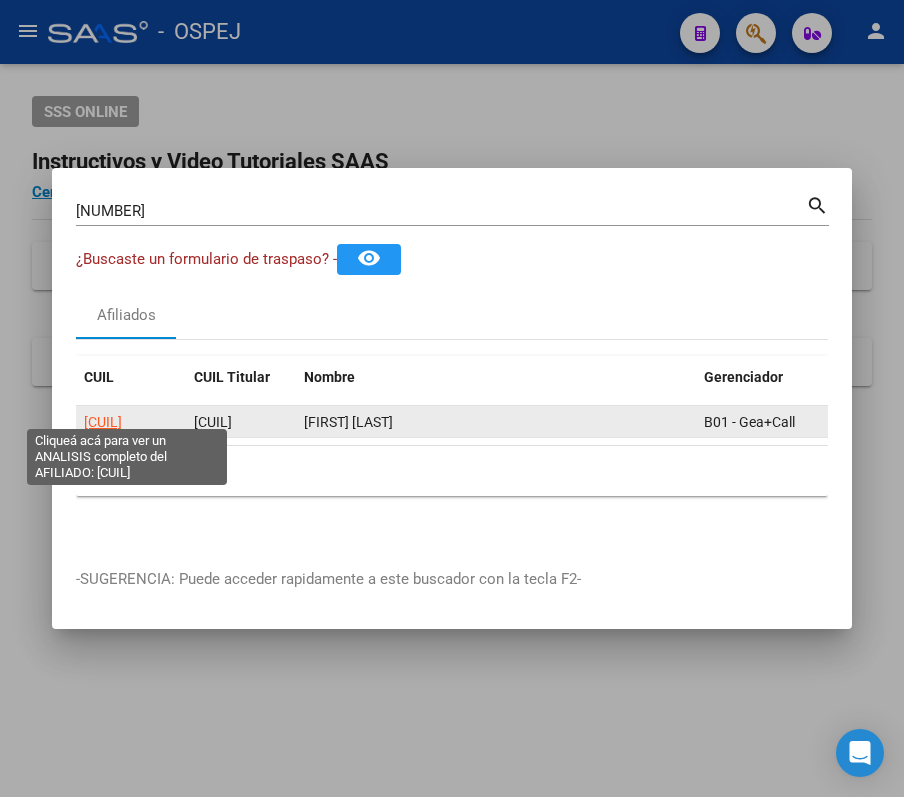 click on "[CUIL]" 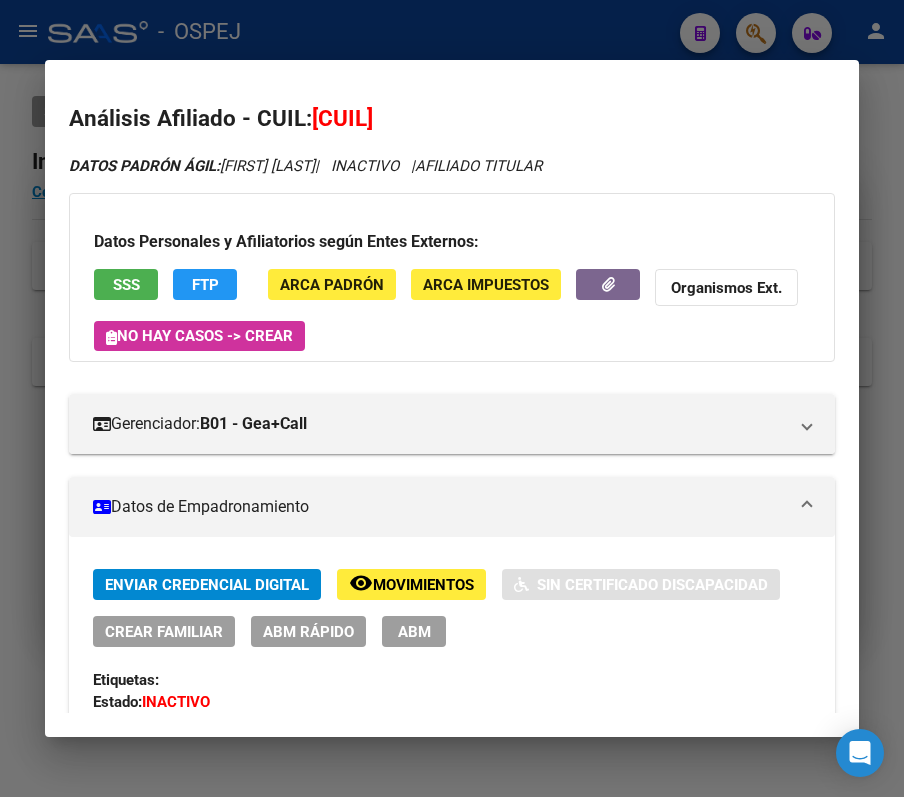 click at bounding box center [452, 398] 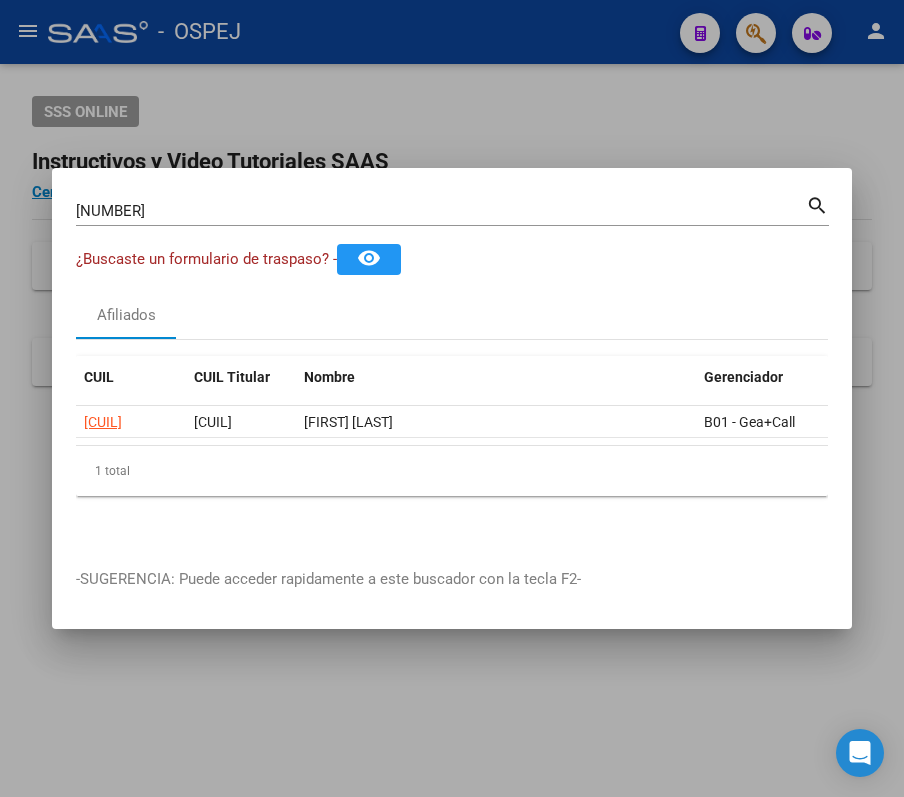 click on "[NUMBER]" at bounding box center [441, 211] 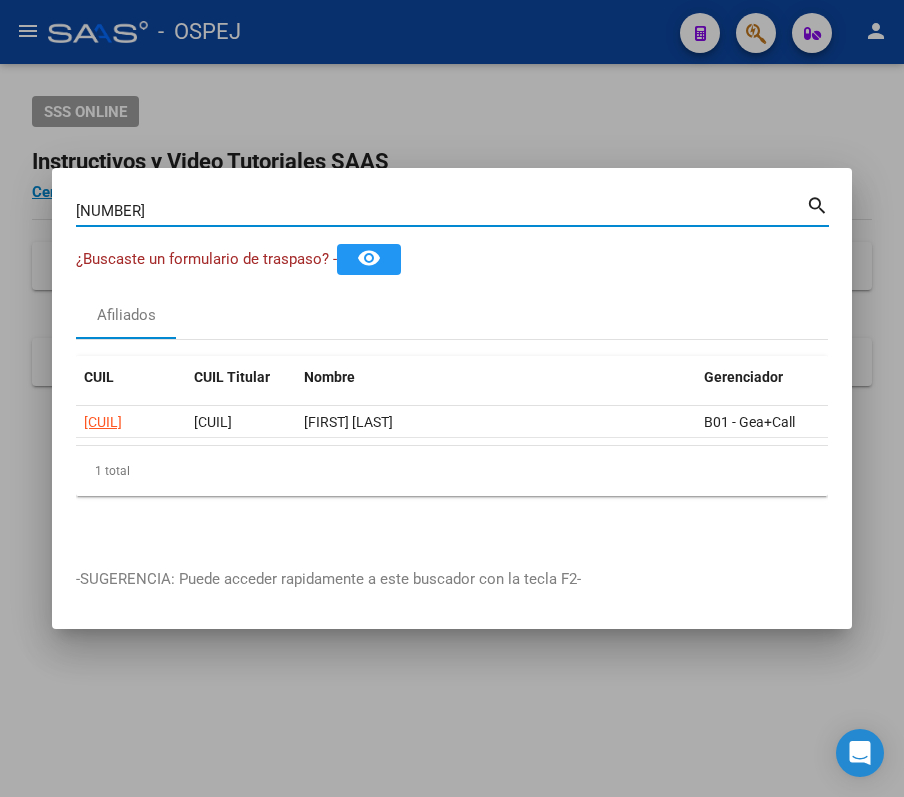 click on "[NUMBER]" at bounding box center (441, 211) 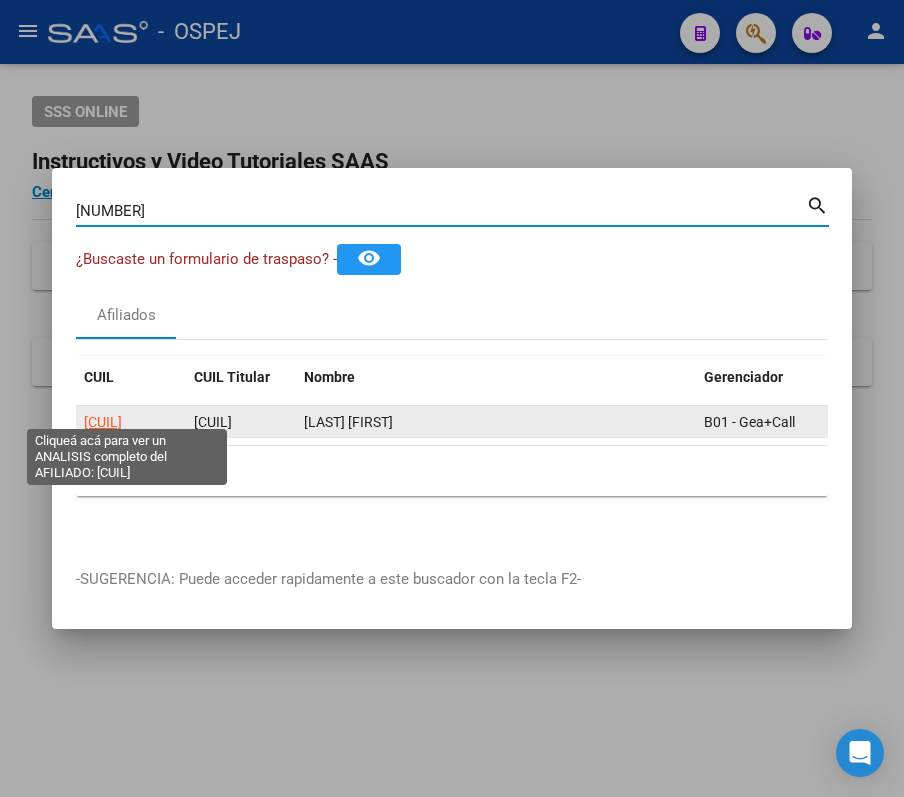 click on "[CUIL]" 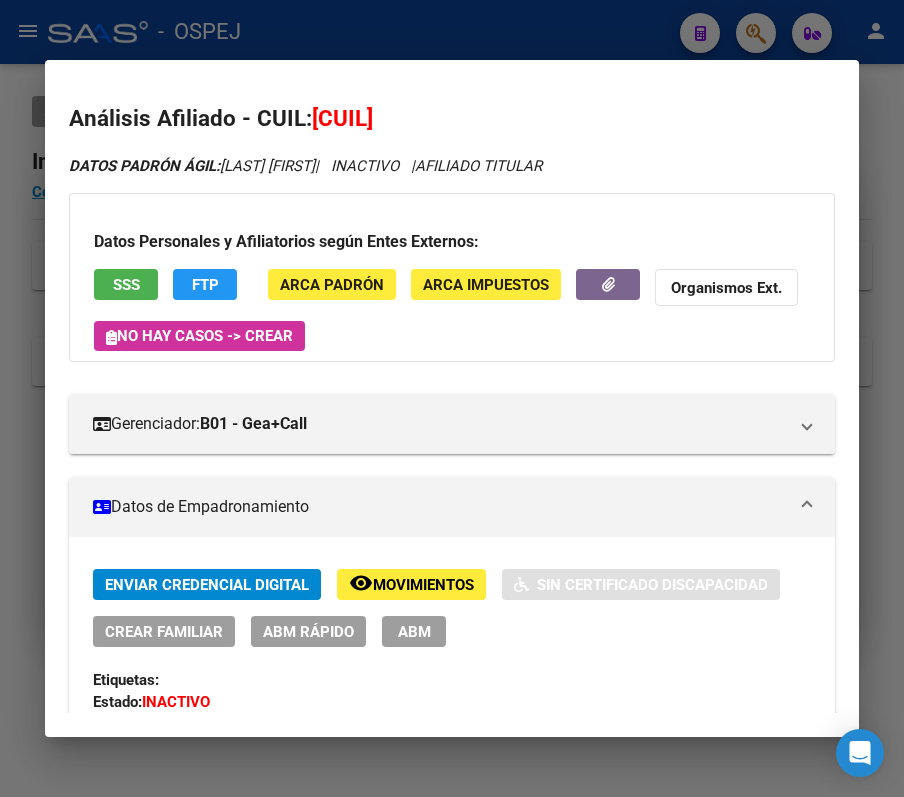 click at bounding box center [452, 398] 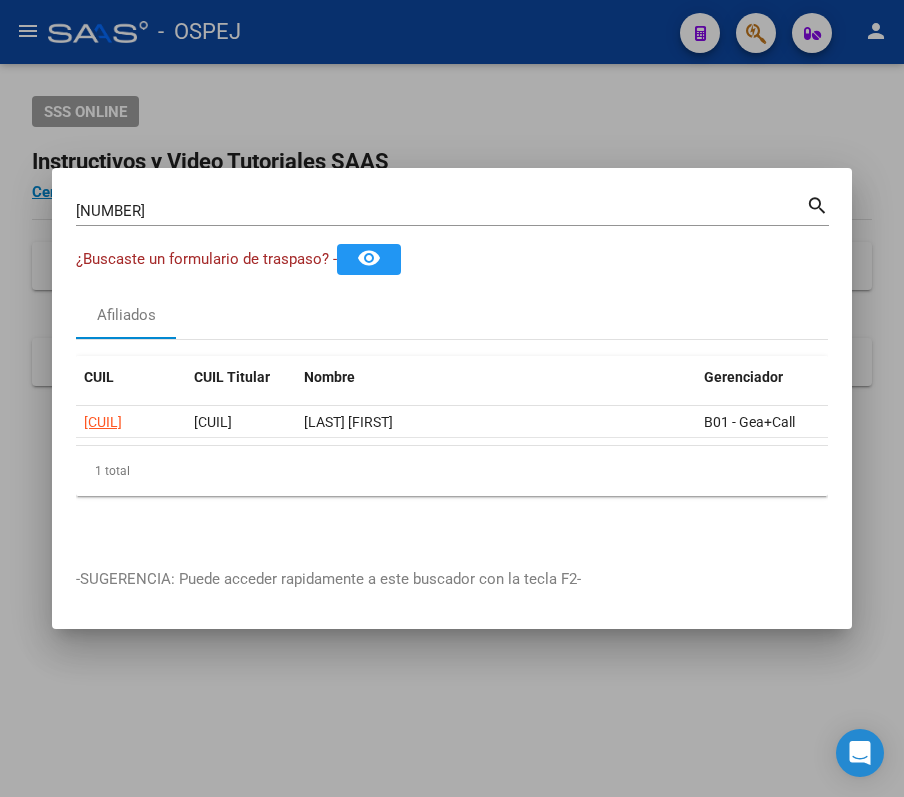 click on "[NUMBER]" at bounding box center (441, 211) 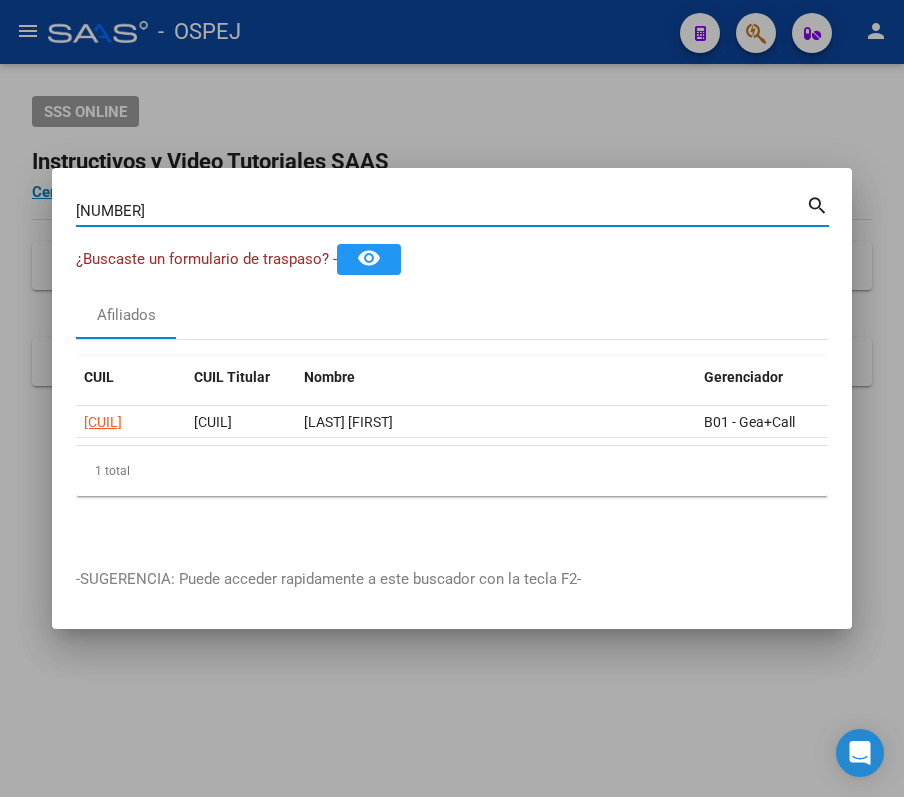 click on "[NUMBER]" at bounding box center [441, 211] 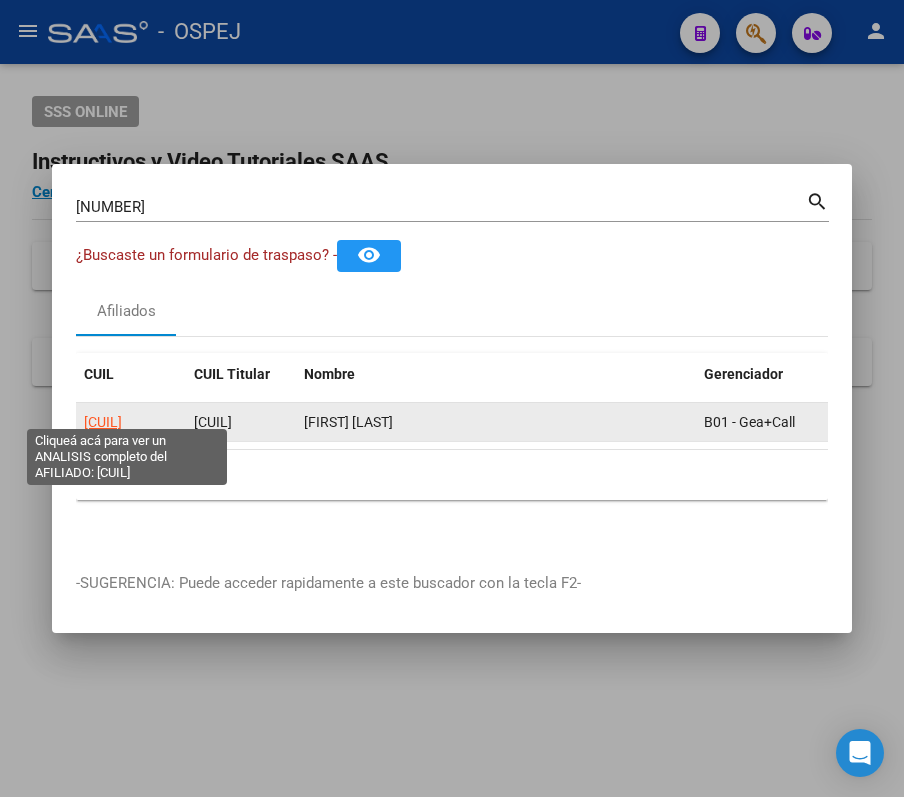click on "[CUIL]" 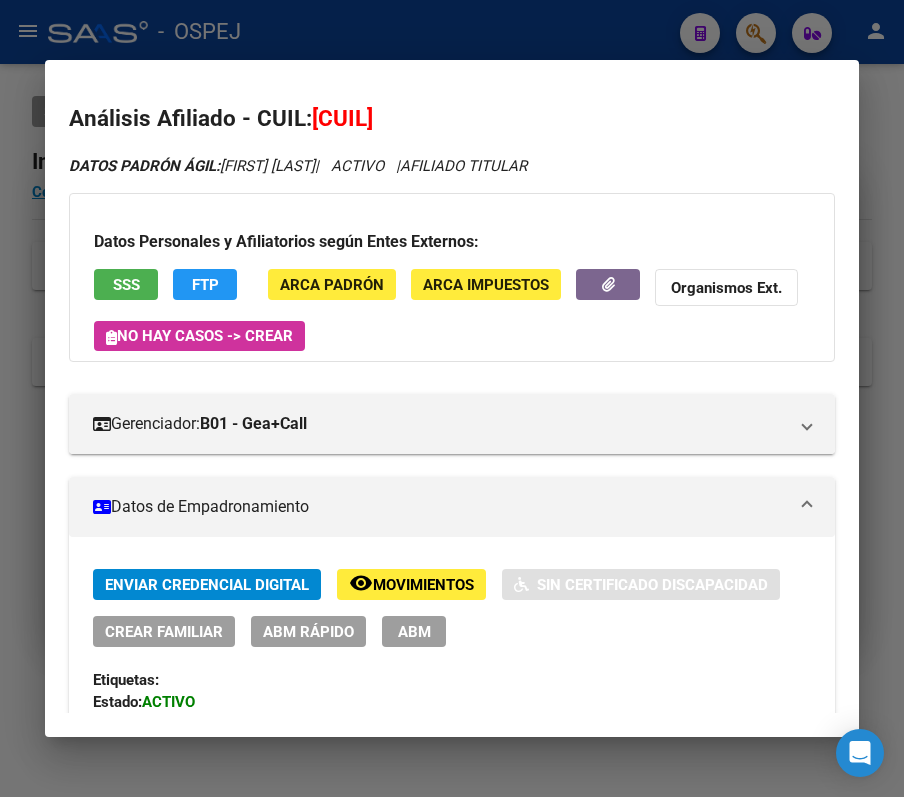 click at bounding box center [452, 398] 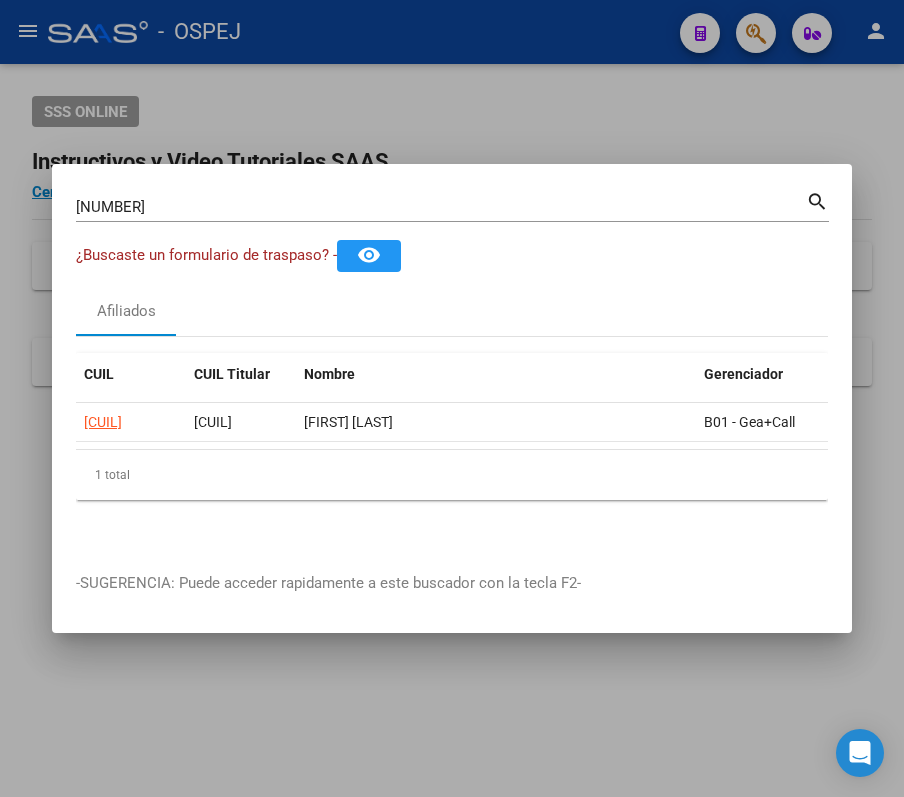 click on "[NUMBER]" at bounding box center (441, 207) 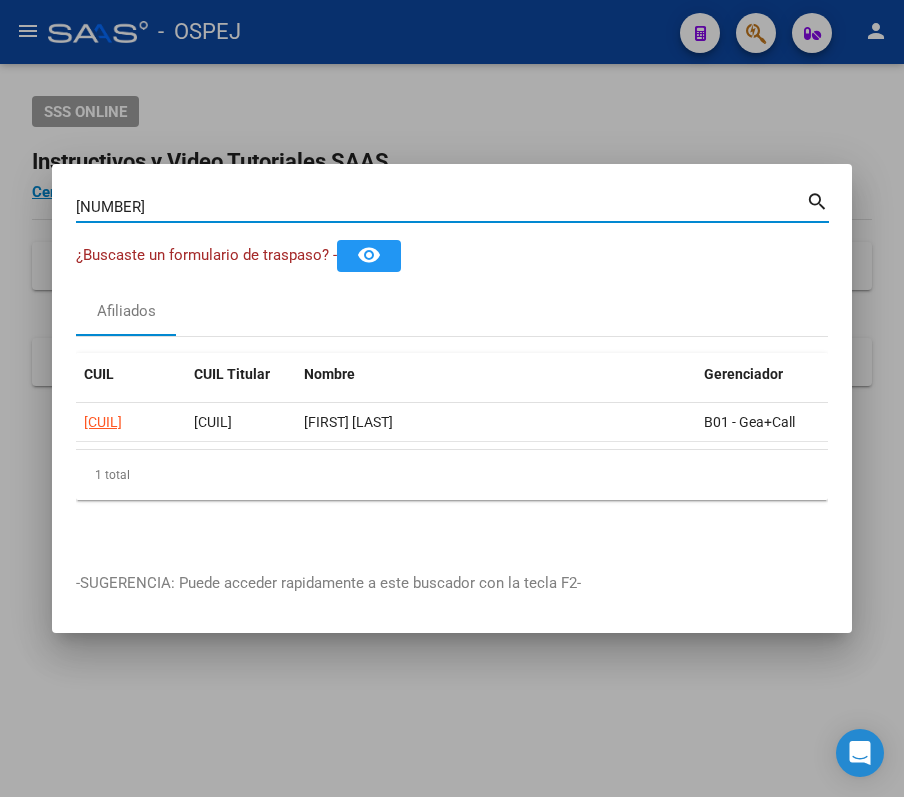 click on "[NUMBER]" at bounding box center (441, 207) 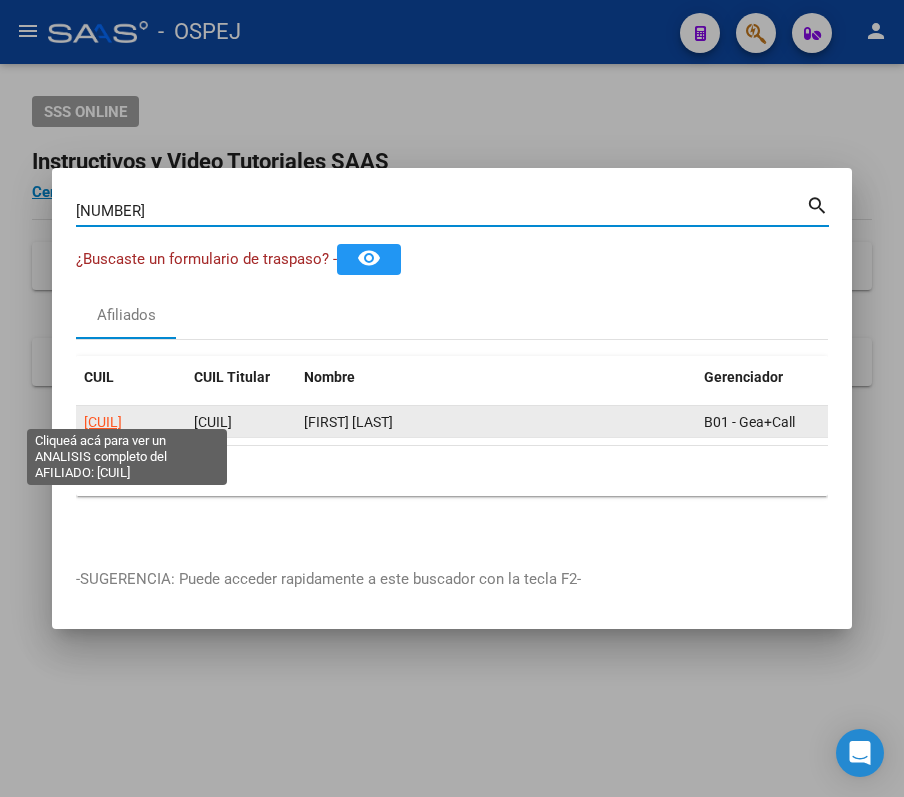 click on "[CUIL]" 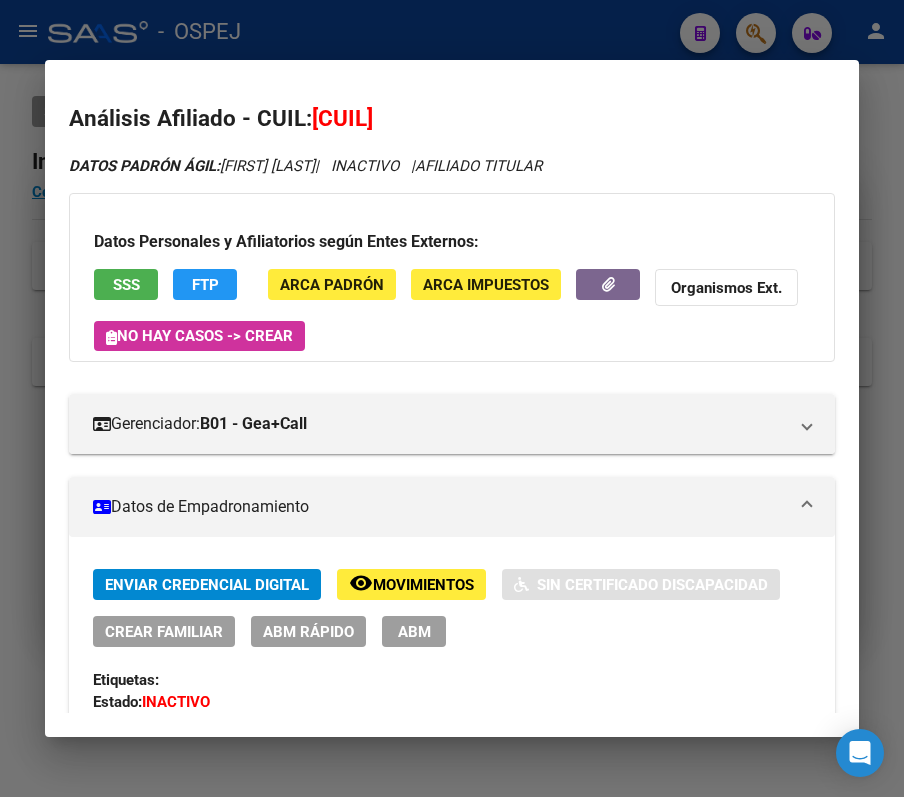 click at bounding box center (452, 398) 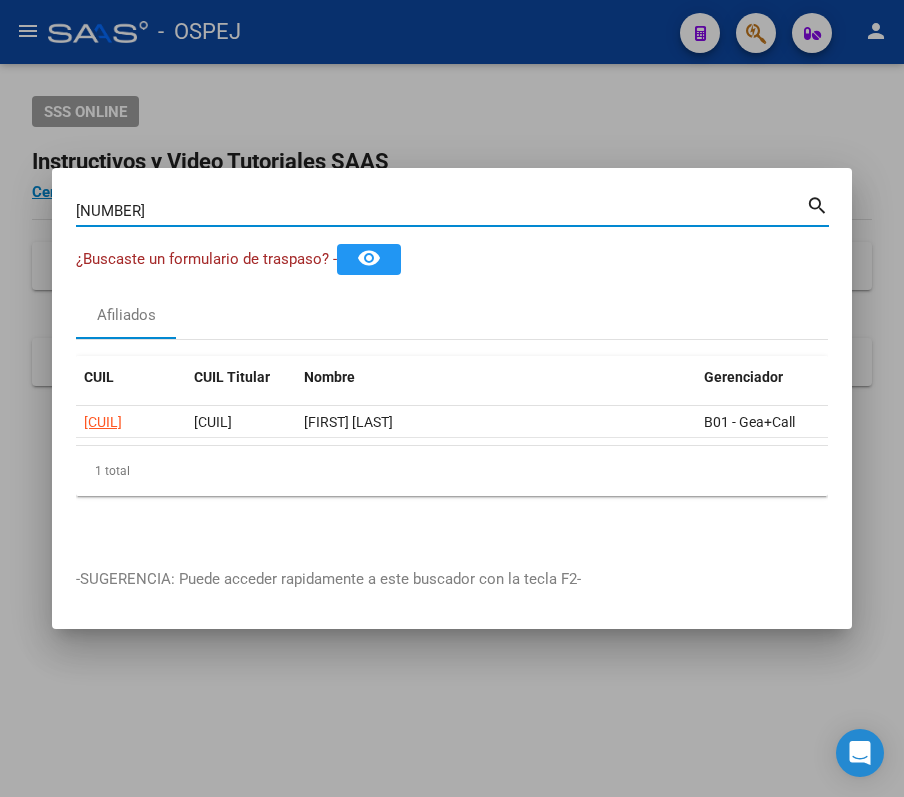 click on "[NUMBER]" at bounding box center [441, 211] 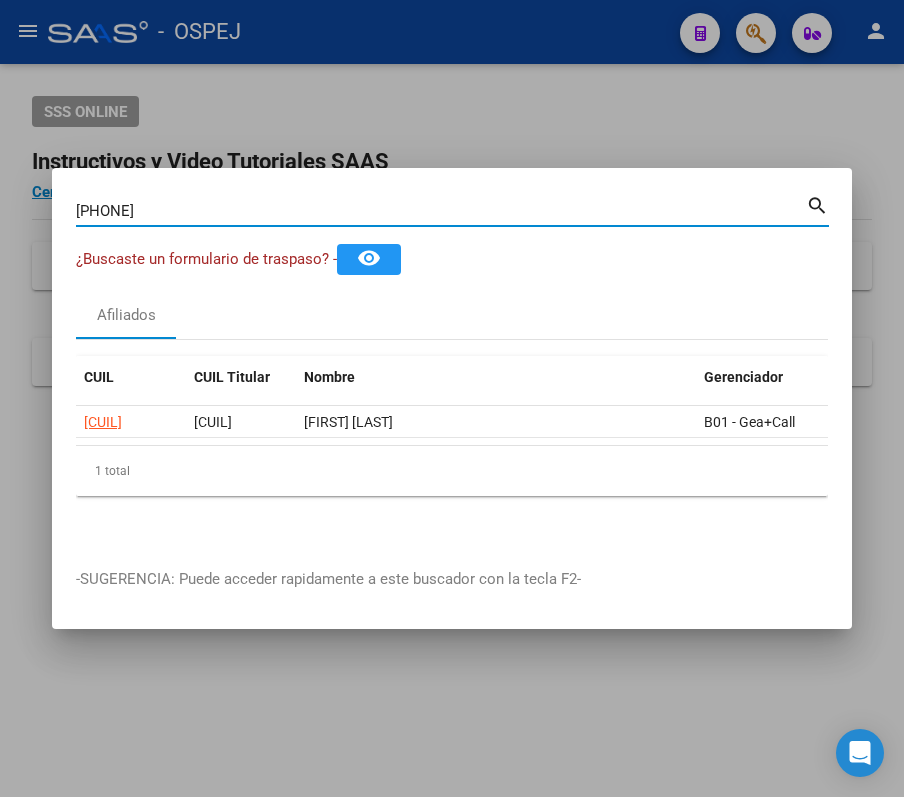 type on "[PHONE]" 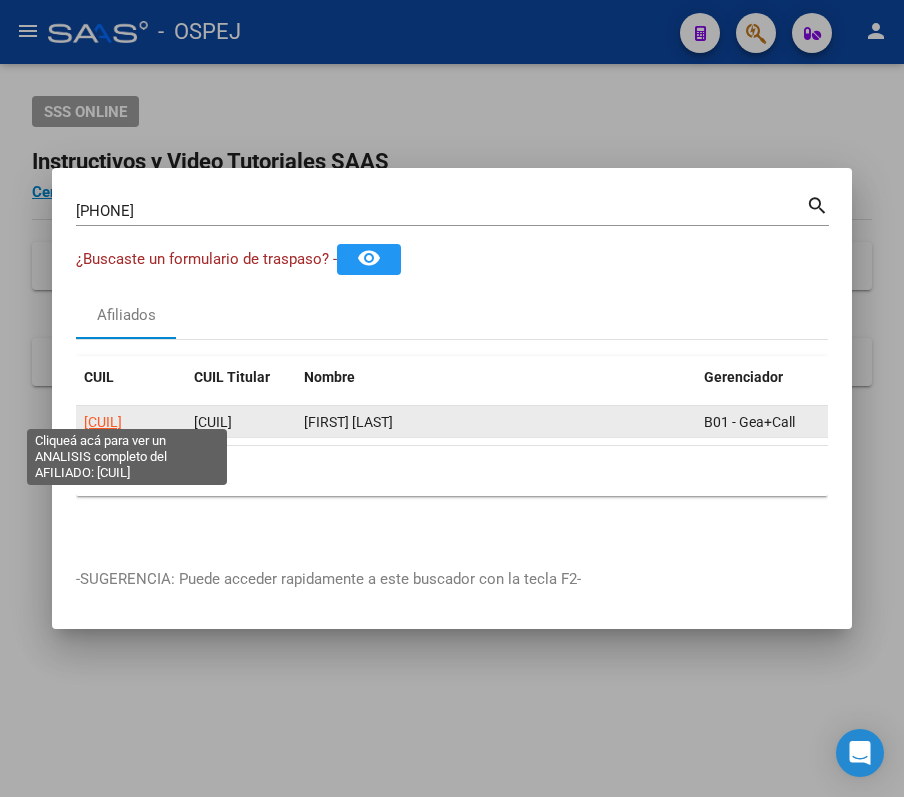 click on "[CUIL]" 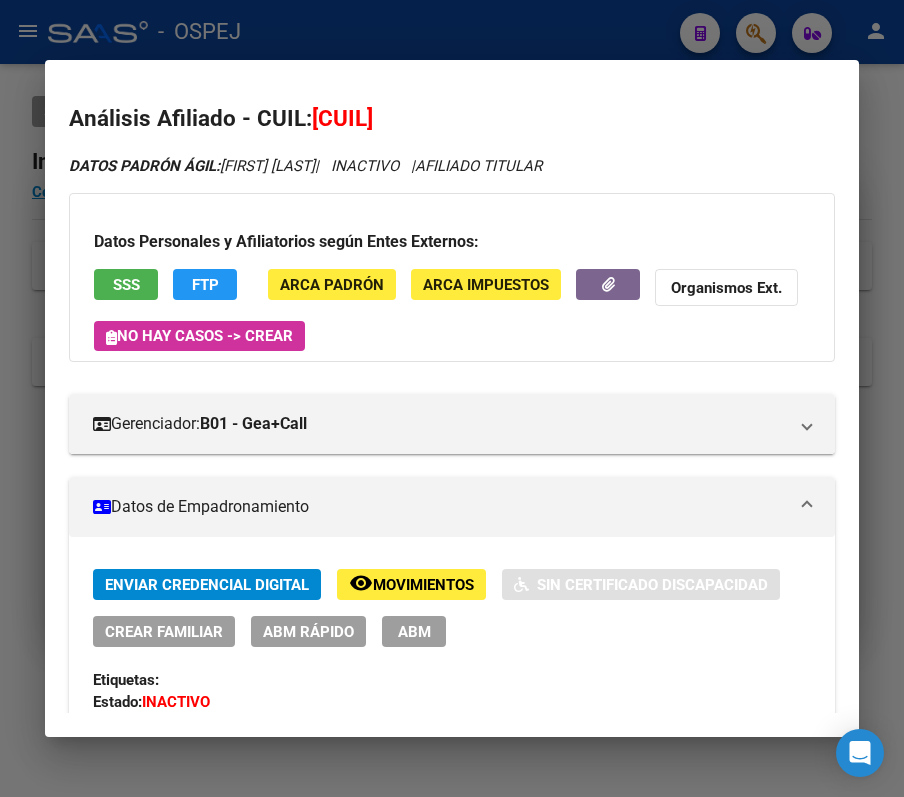 click at bounding box center (452, 398) 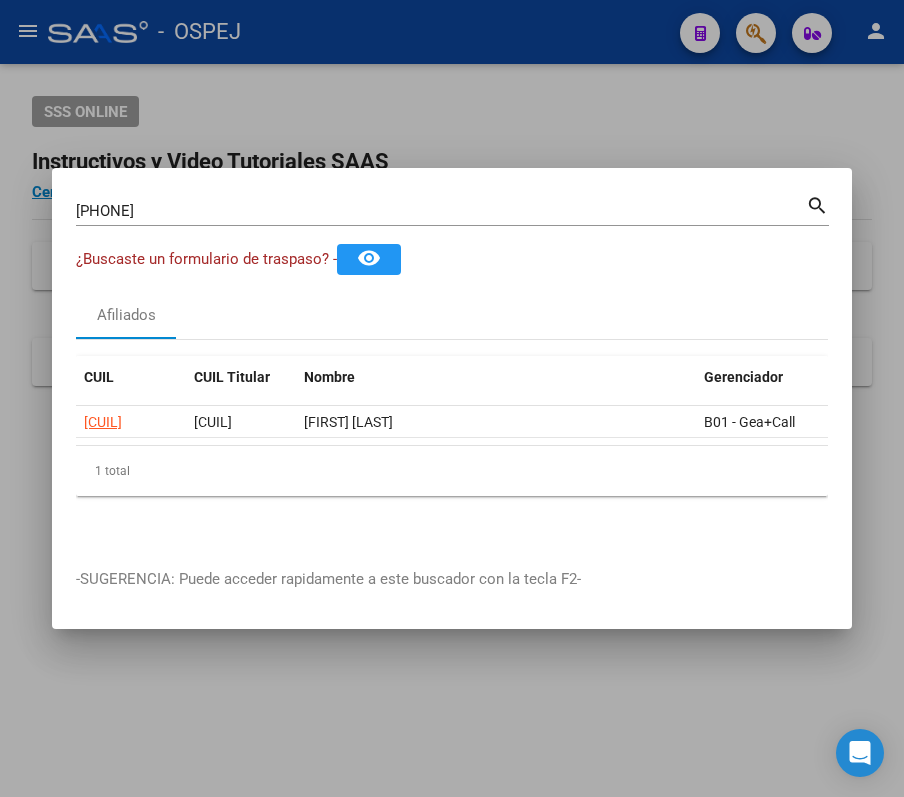 click on "[PHONE]" at bounding box center (441, 211) 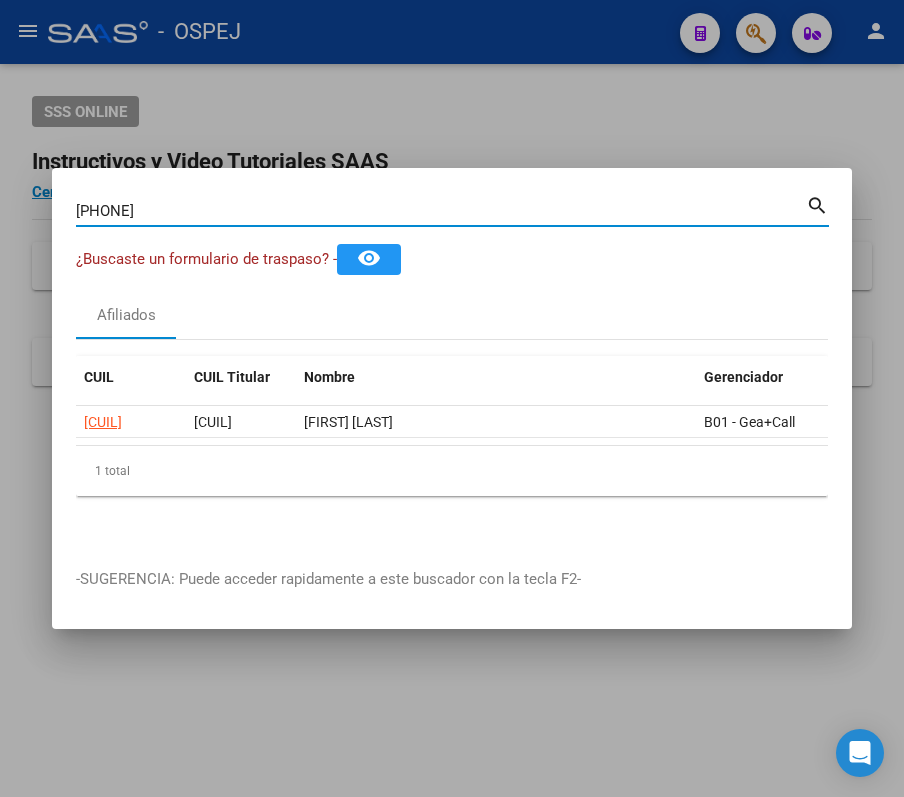 click on "[PHONE]" at bounding box center (441, 211) 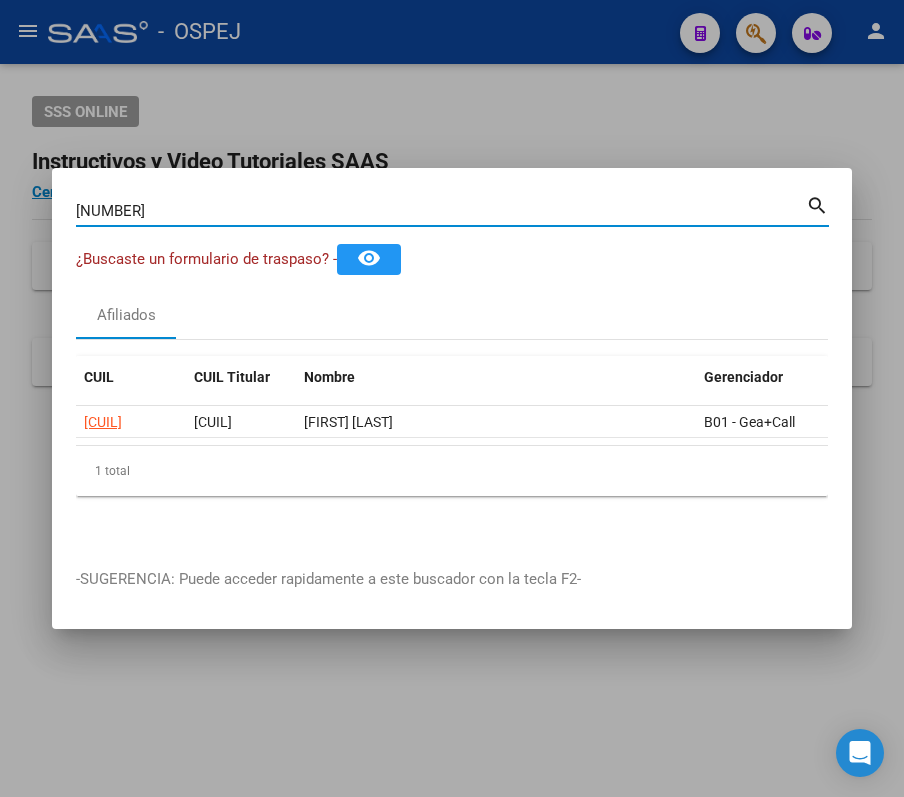 type on "[NUMBER]" 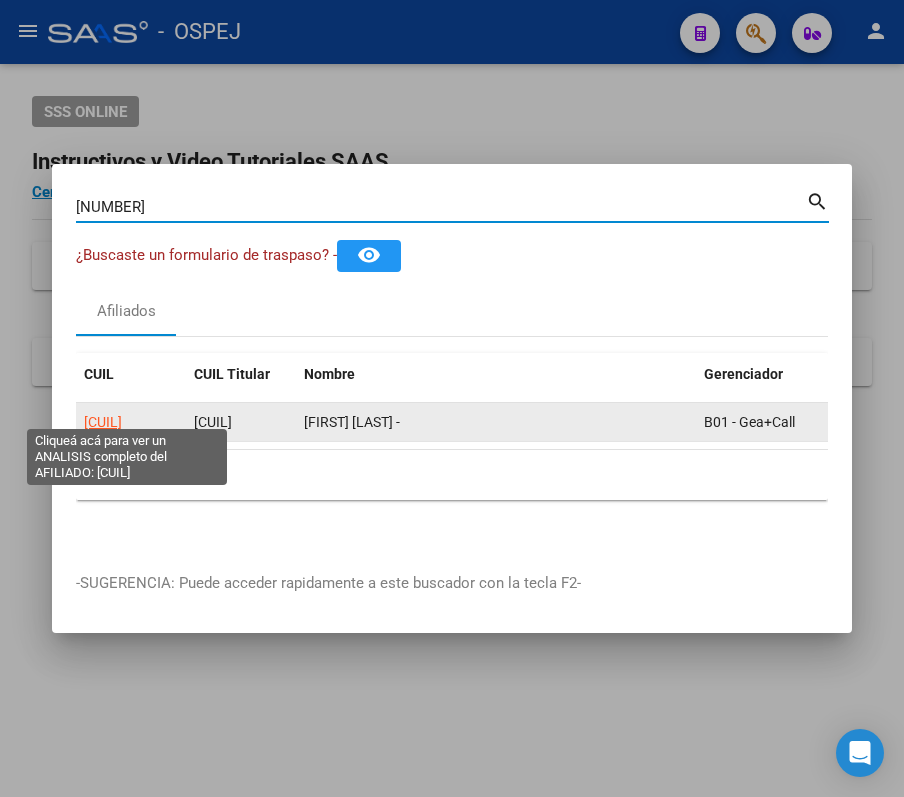 click on "[CUIL]" 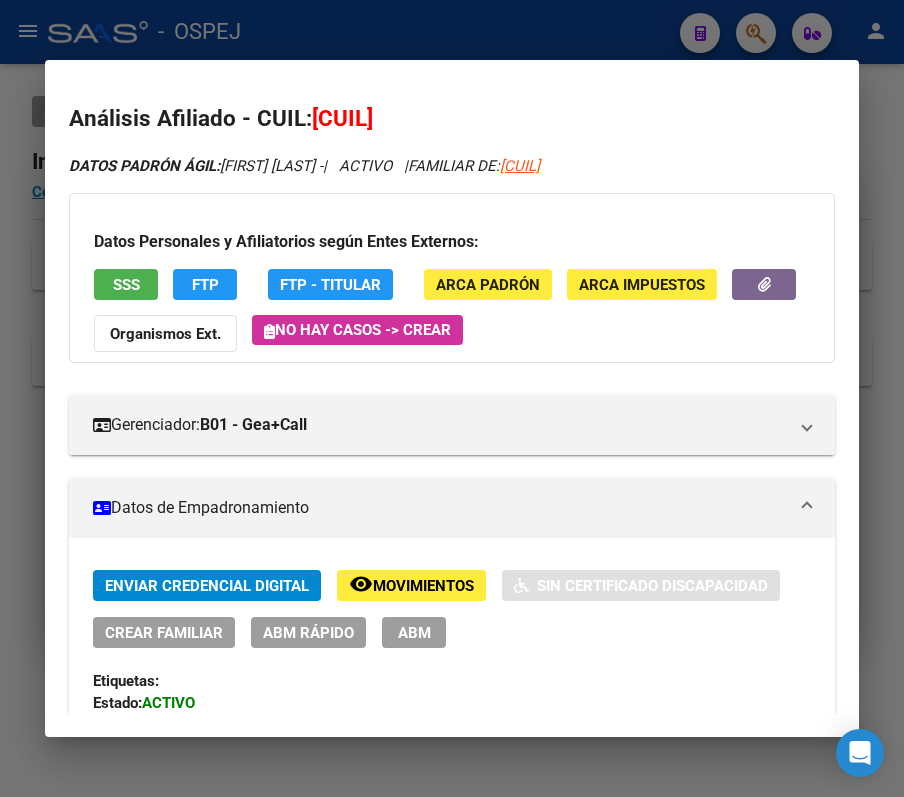 click at bounding box center [452, 398] 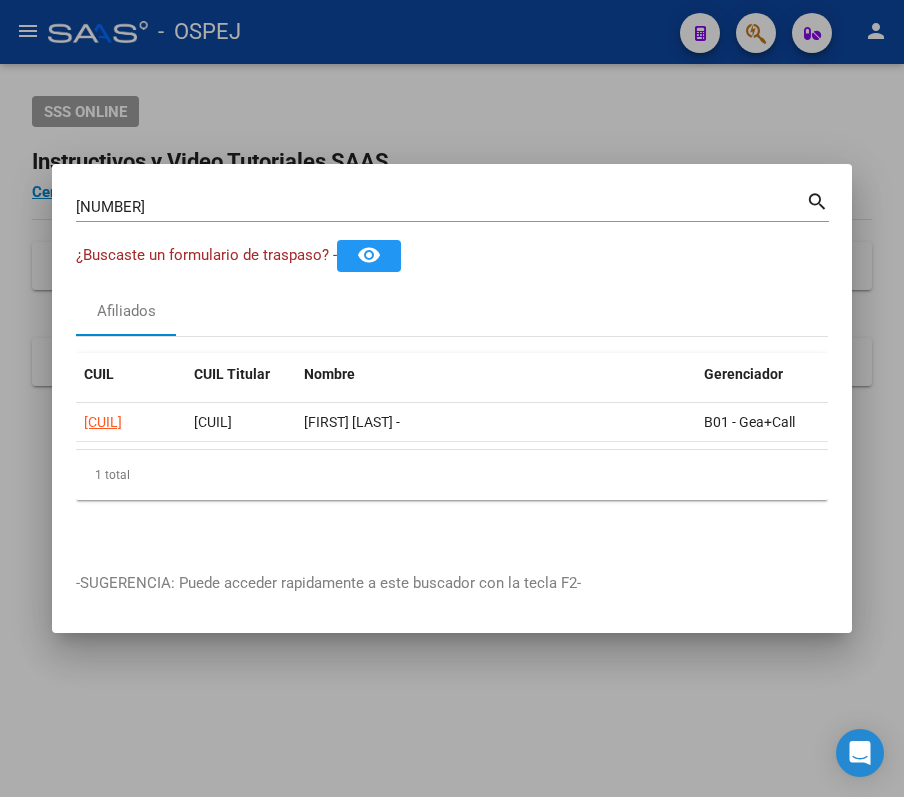 click on "[PHONE] Buscar (apellido, dni, cuil, nro traspaso, cuit, obra social) search ¿Buscaste un formulario de traspaso? -   remove_red_eye Afiliados CUIL CUIL Titular Nombre Gerenciador Activo [CUIL] [CUIL]  [LAST] [FIRST]           -  B01 - Gea+Call  1 total   1  -SUGERENCIA: Puede acceder rapidamente a este buscador con la tecla F2-" at bounding box center (452, 399) 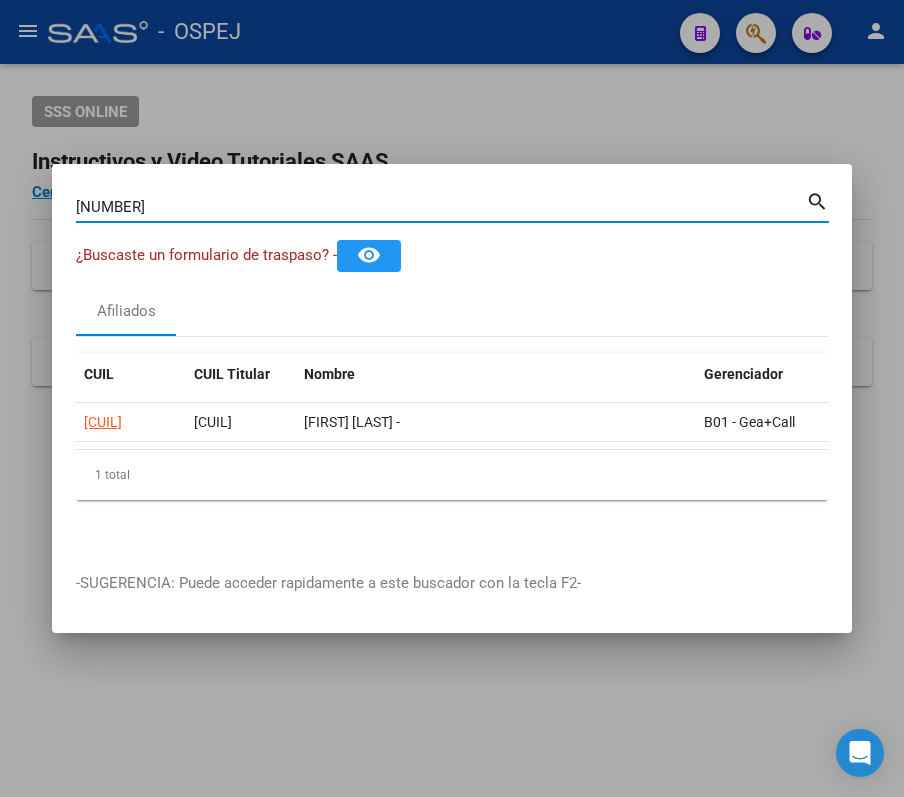 paste on "[NUMBER]" 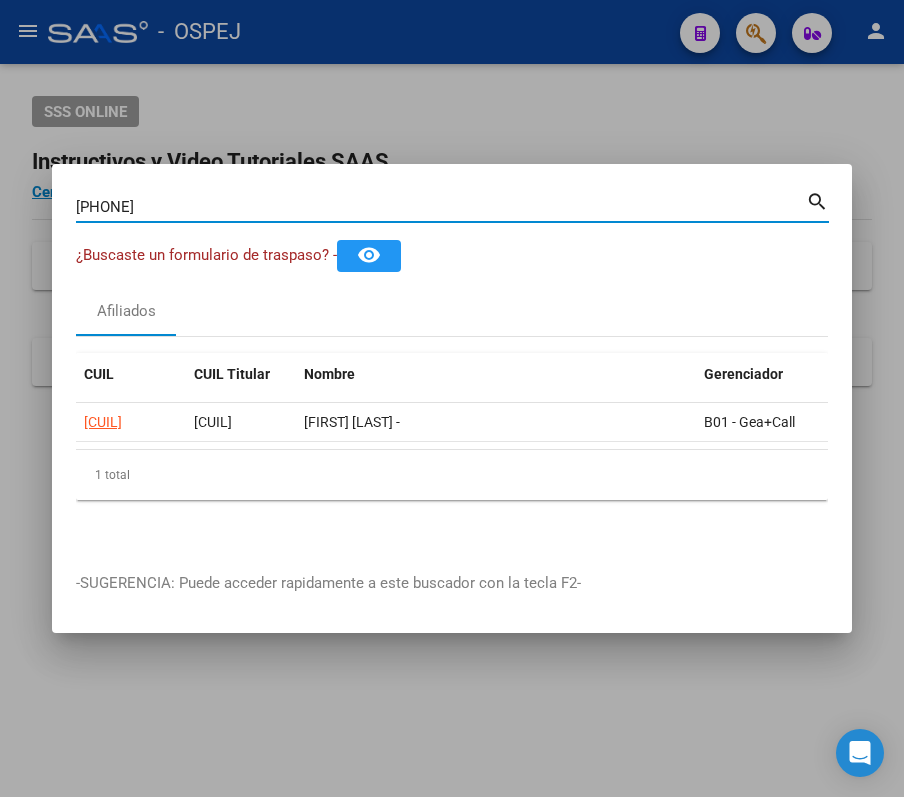 click on "[PHONE]" at bounding box center (441, 207) 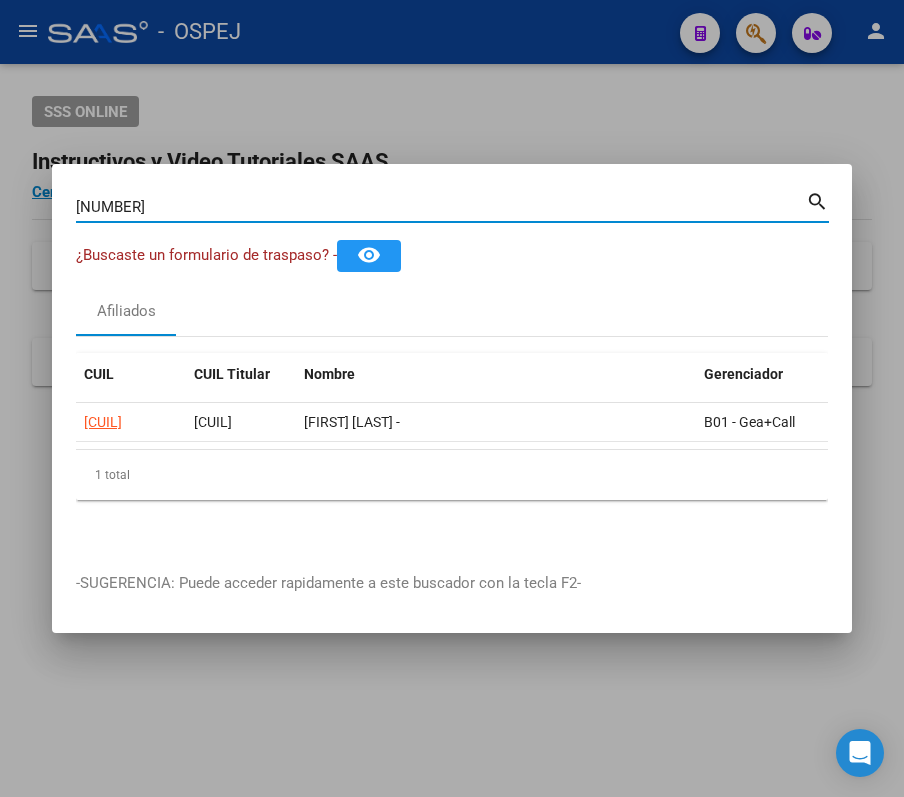 type on "[NUMBER]" 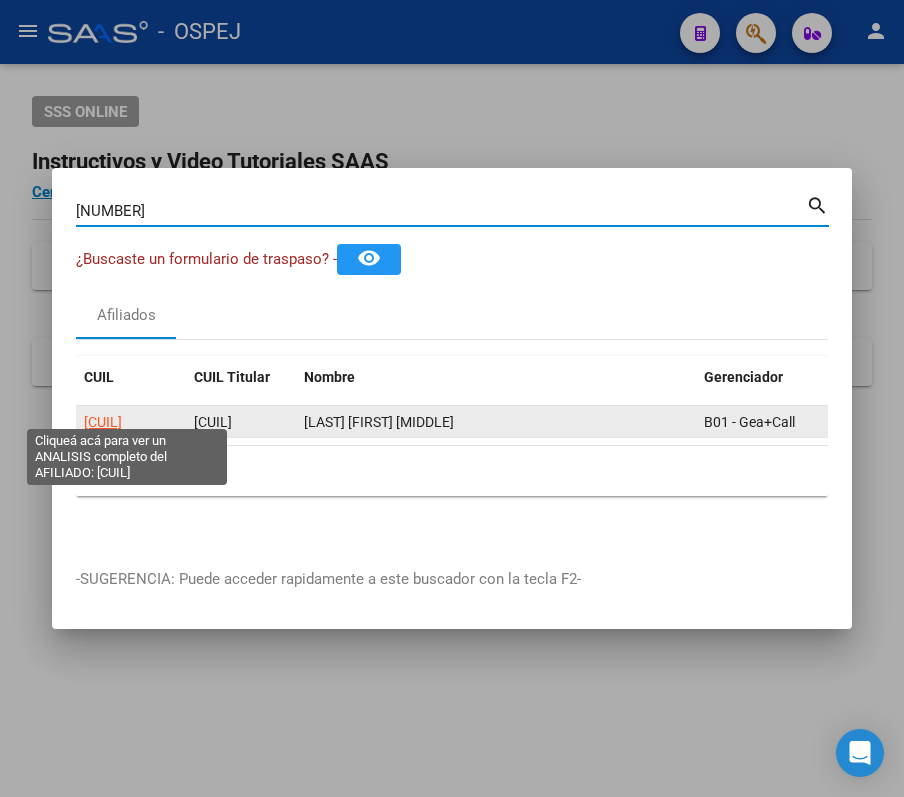 click on "[CUIL]" 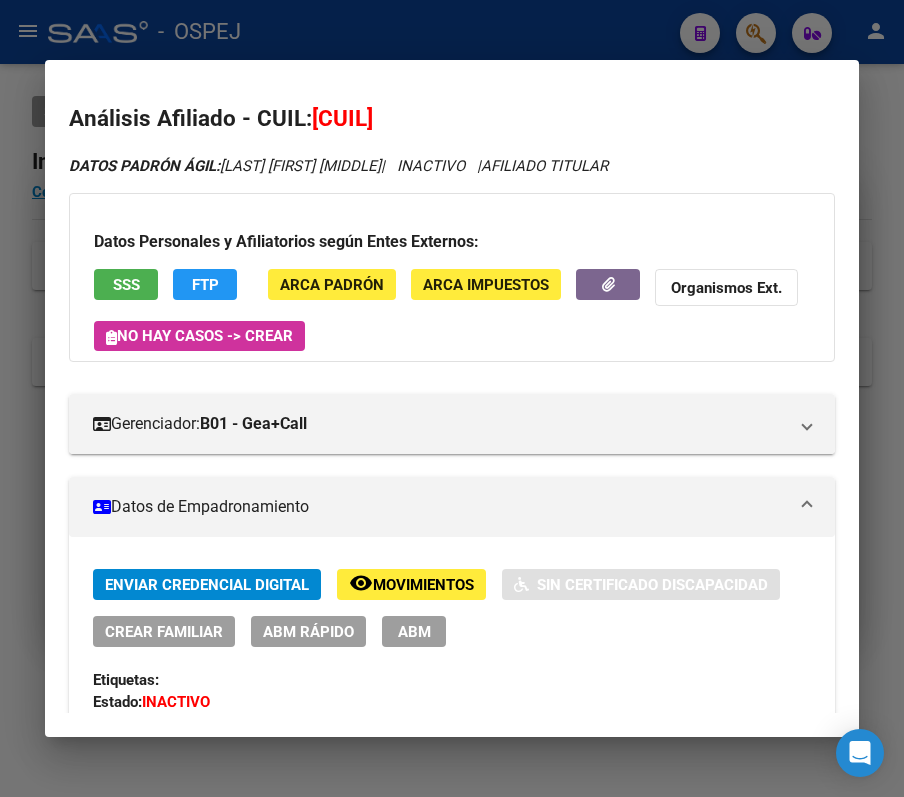 click at bounding box center (452, 398) 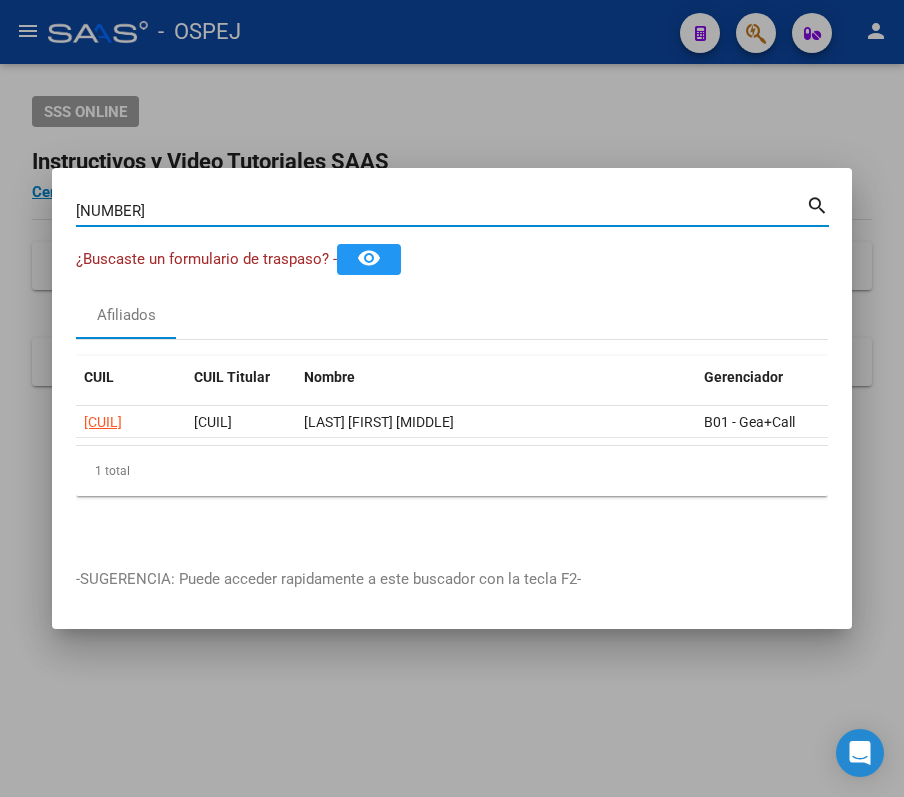 click on "[NUMBER]" at bounding box center (441, 211) 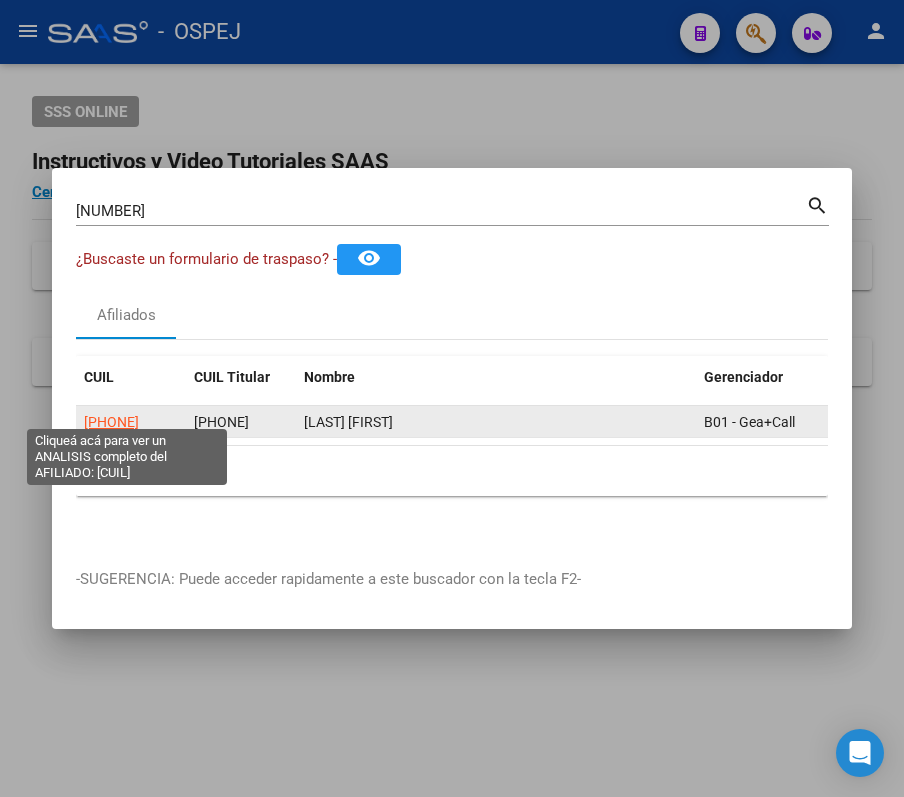click on "[PHONE]" 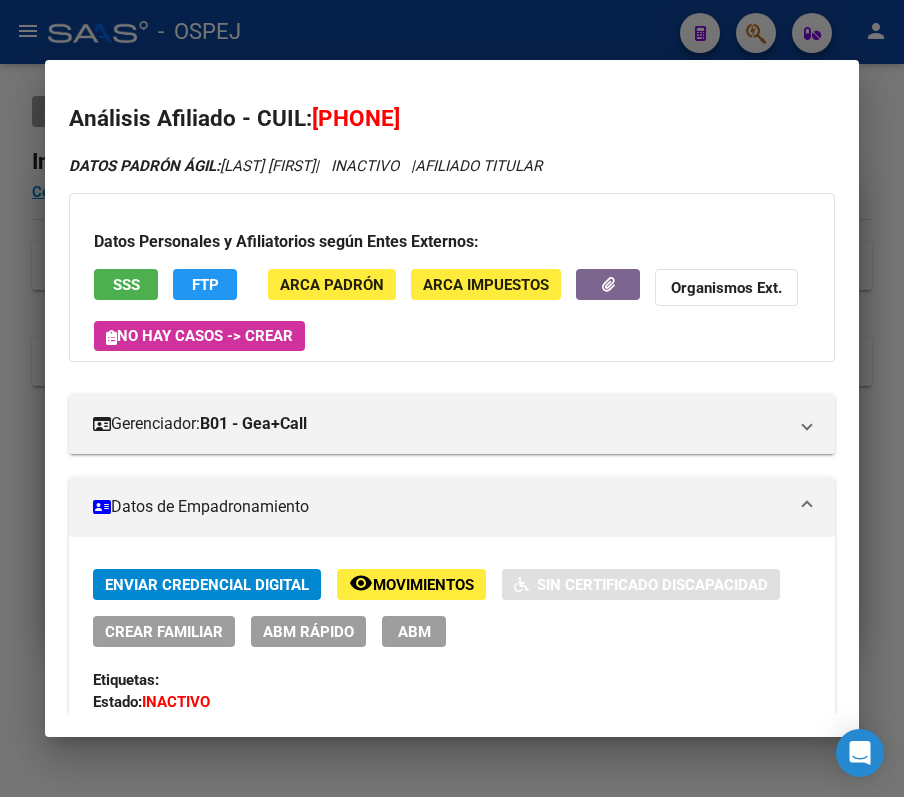click at bounding box center (452, 398) 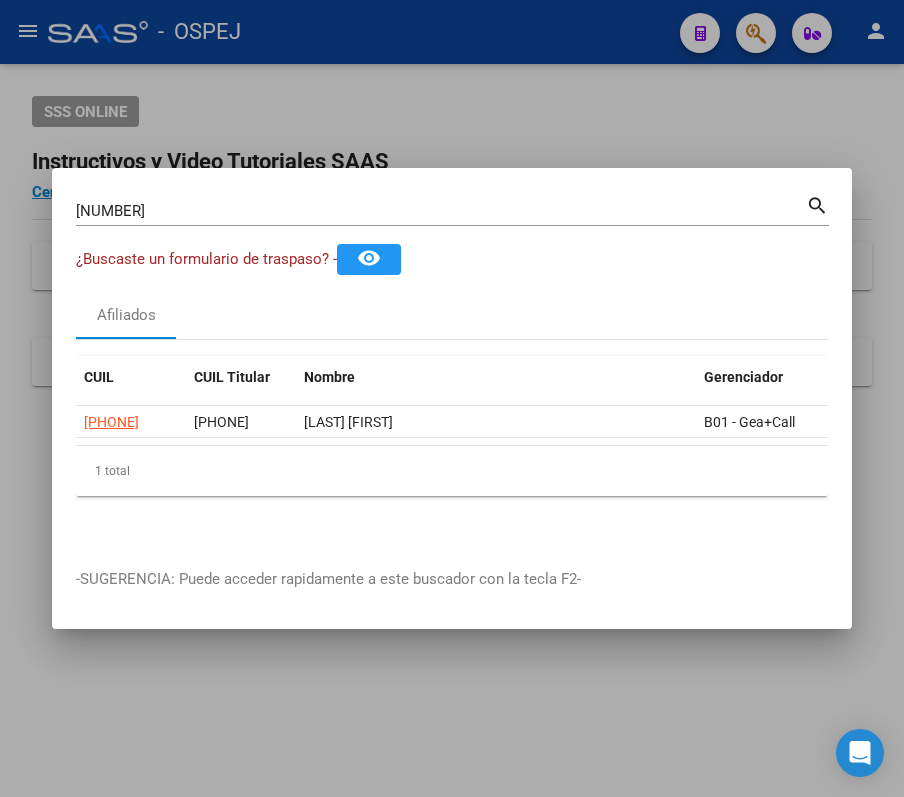 click on "[NUMBER] Buscar (apellido, dni, cuil, nro traspaso, cuit, obra social)" at bounding box center (441, 211) 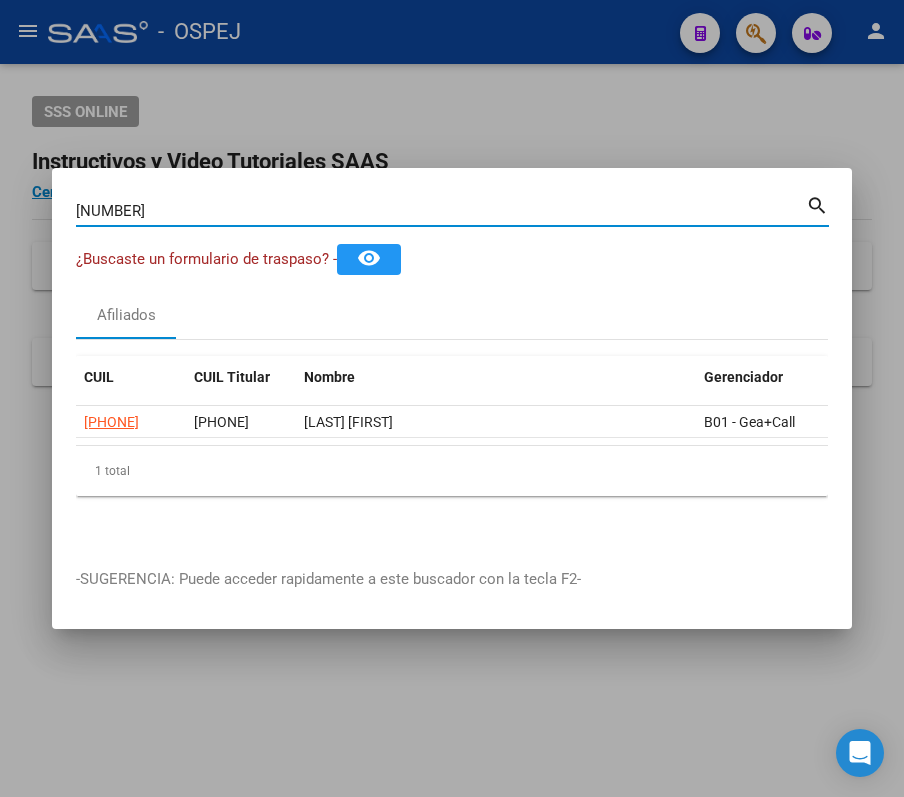 click on "[NUMBER]" at bounding box center [441, 211] 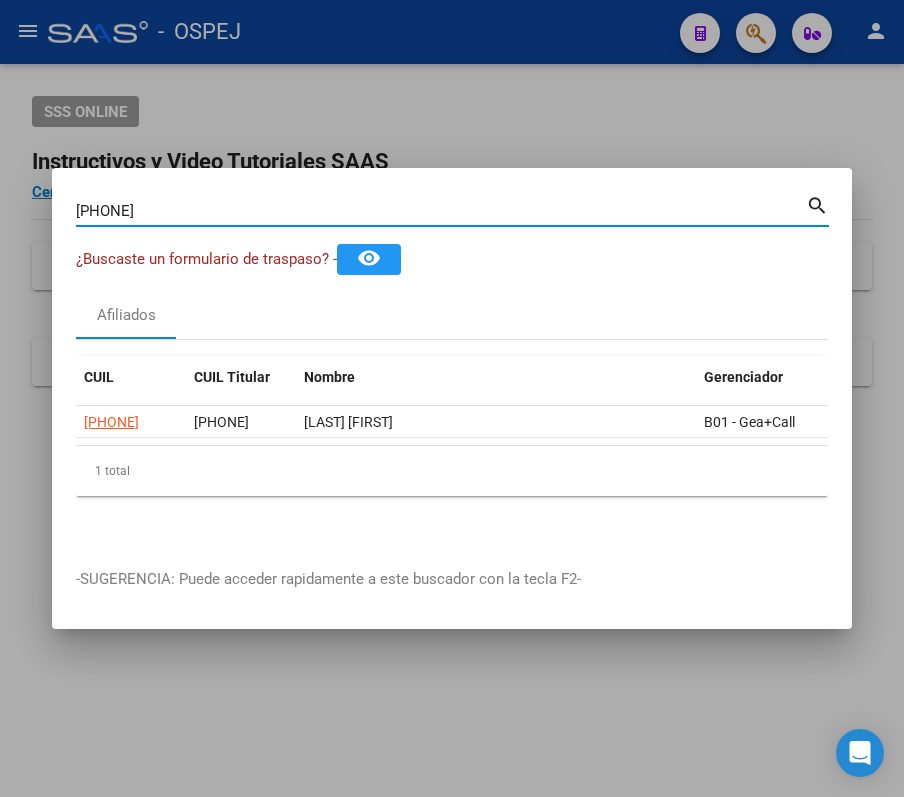 type on "[PHONE]" 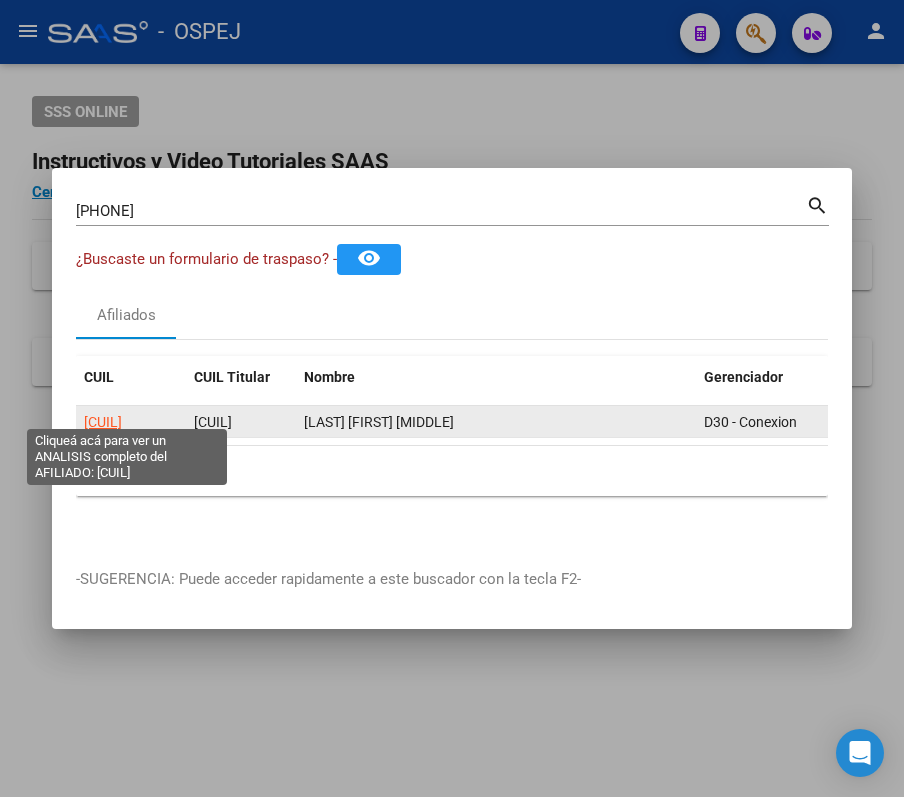 click on "[CUIL]" 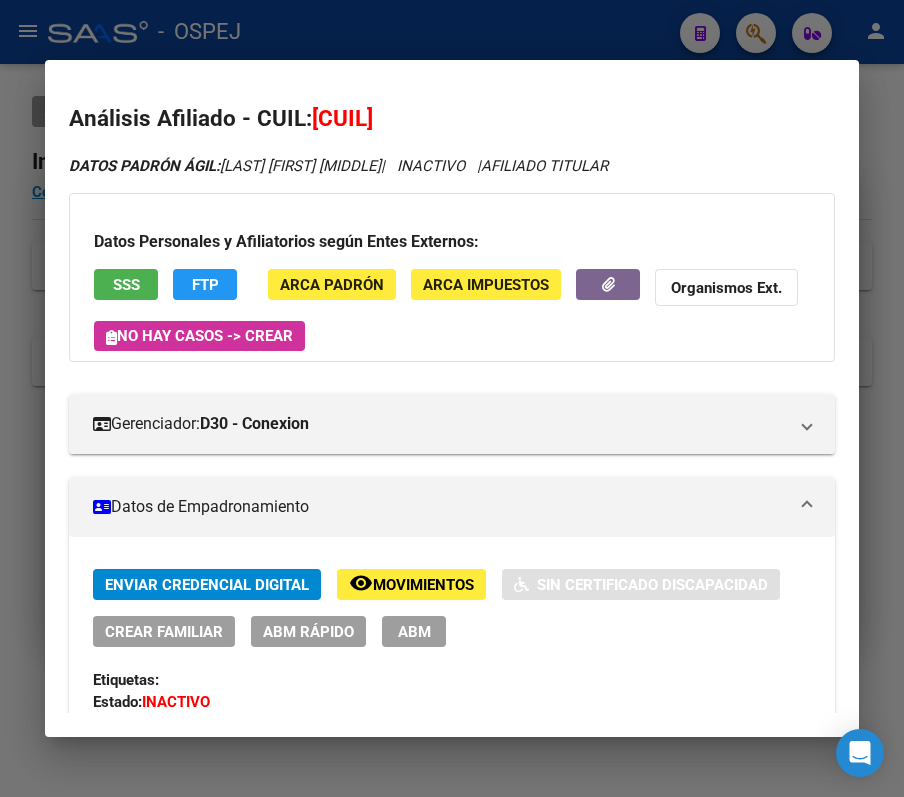 click at bounding box center (452, 398) 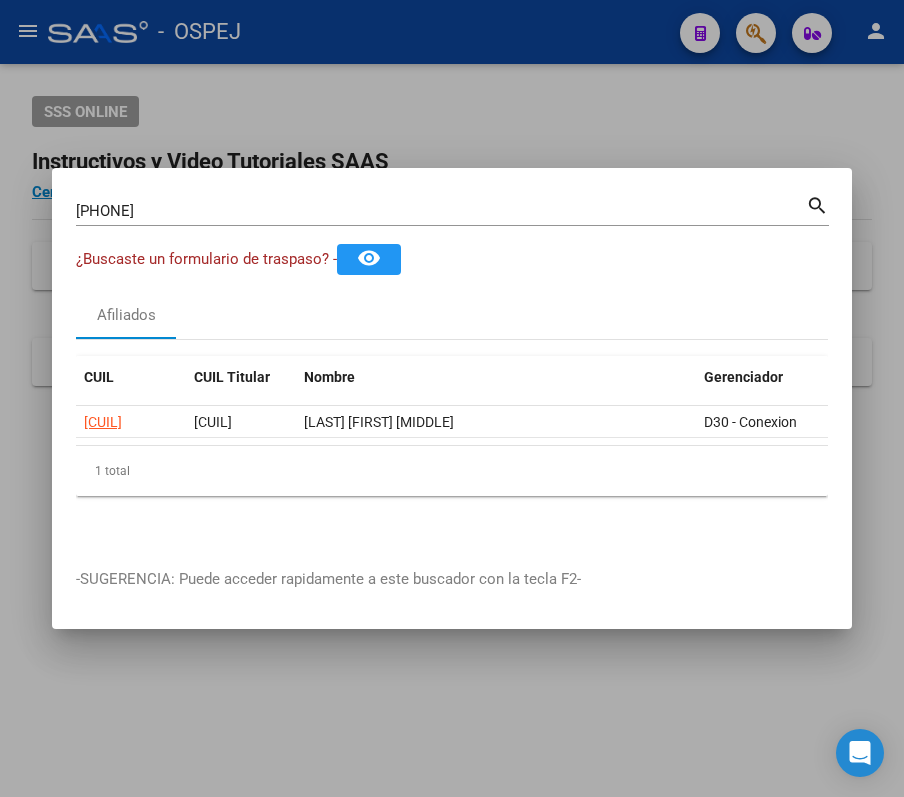 click on "[PHONE]" at bounding box center [441, 211] 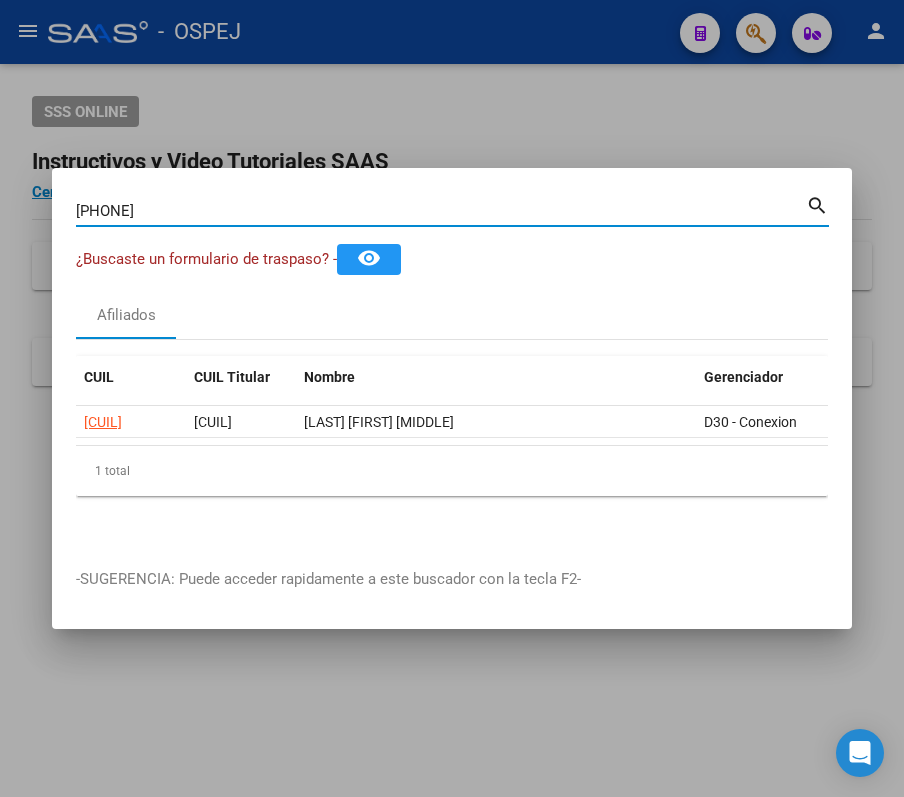 click on "[PHONE]" at bounding box center [441, 211] 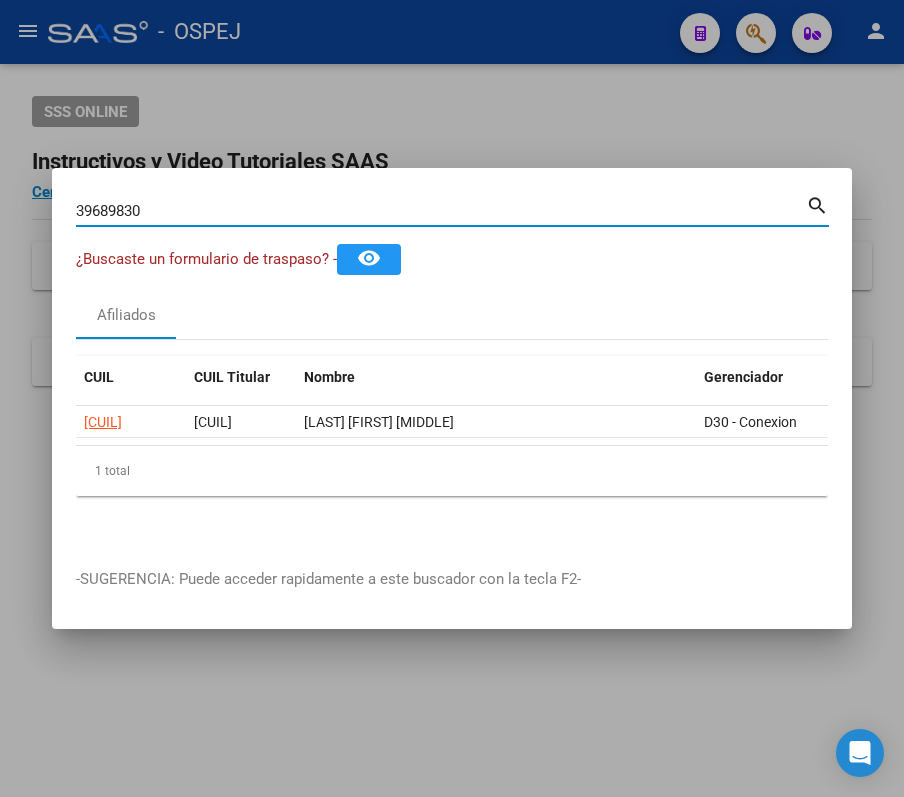 type on "39689830" 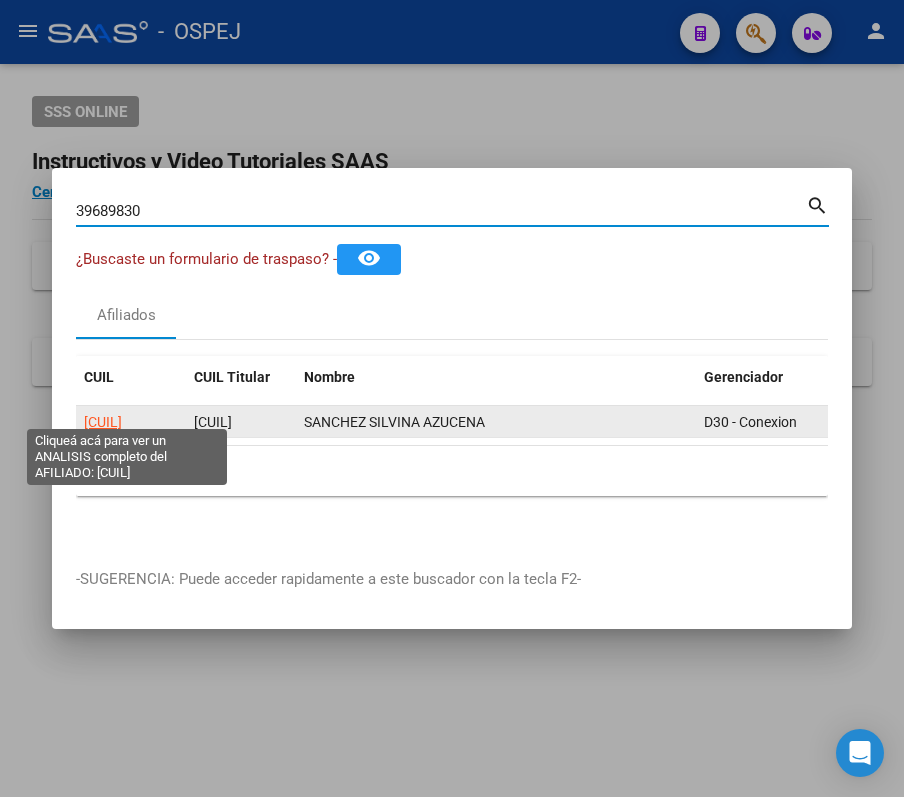 click on "[CUIL]" 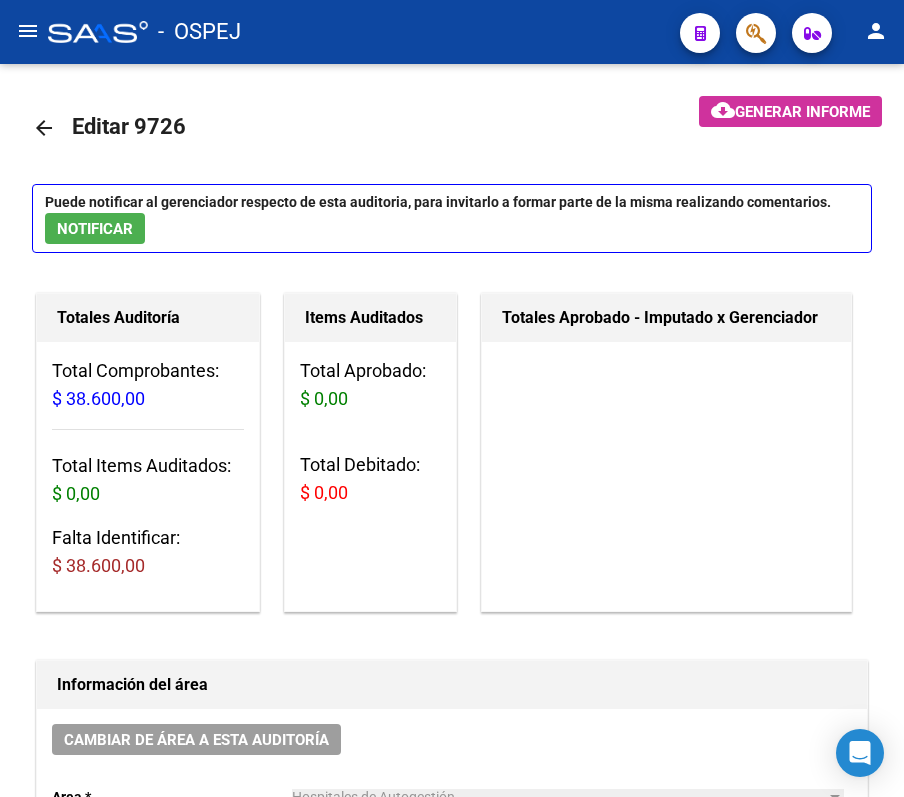 scroll, scrollTop: 0, scrollLeft: 0, axis: both 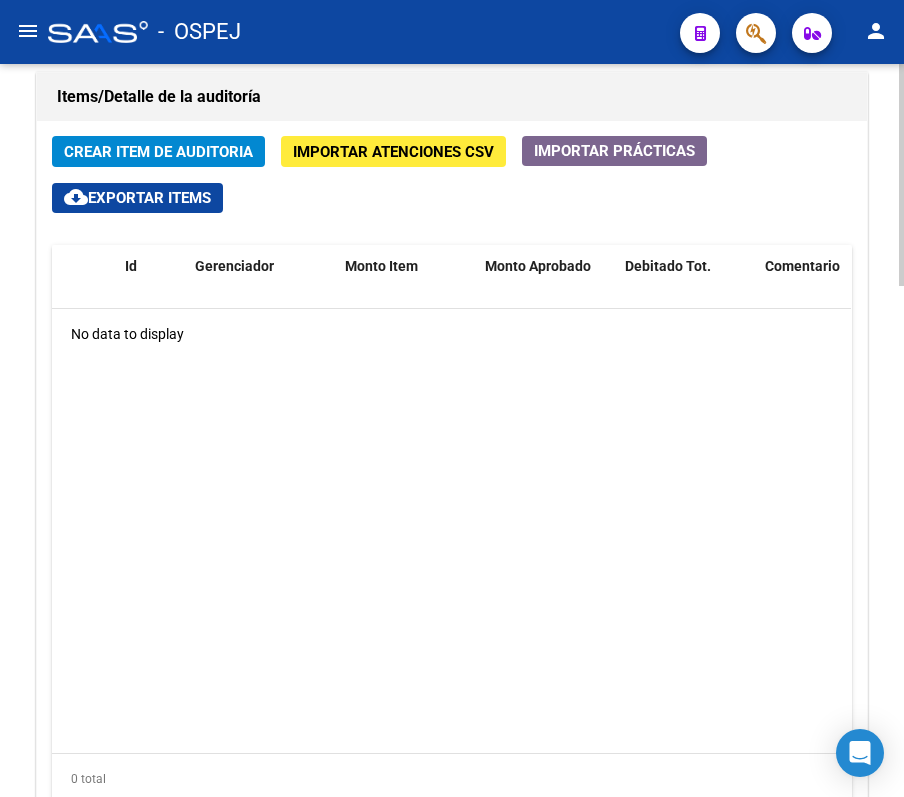 click on "Importar Atenciones CSV" 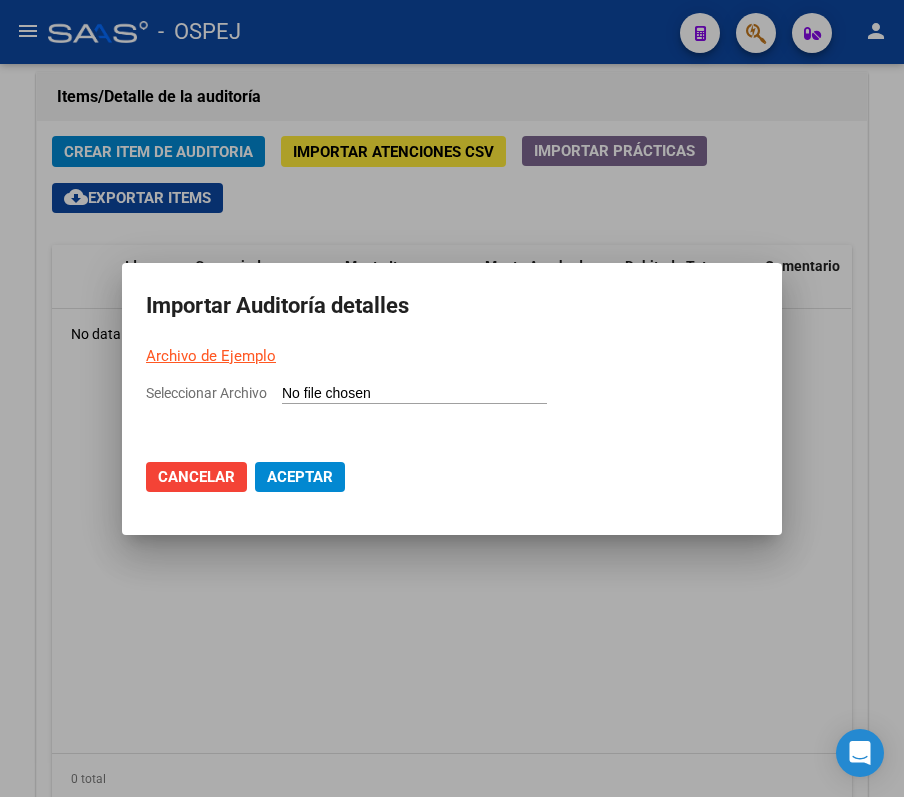 click on "Importar Auditoría detalles Archivo de Ejemplo  Seleccionar Archivo Cancelar Aceptar" at bounding box center [452, 399] 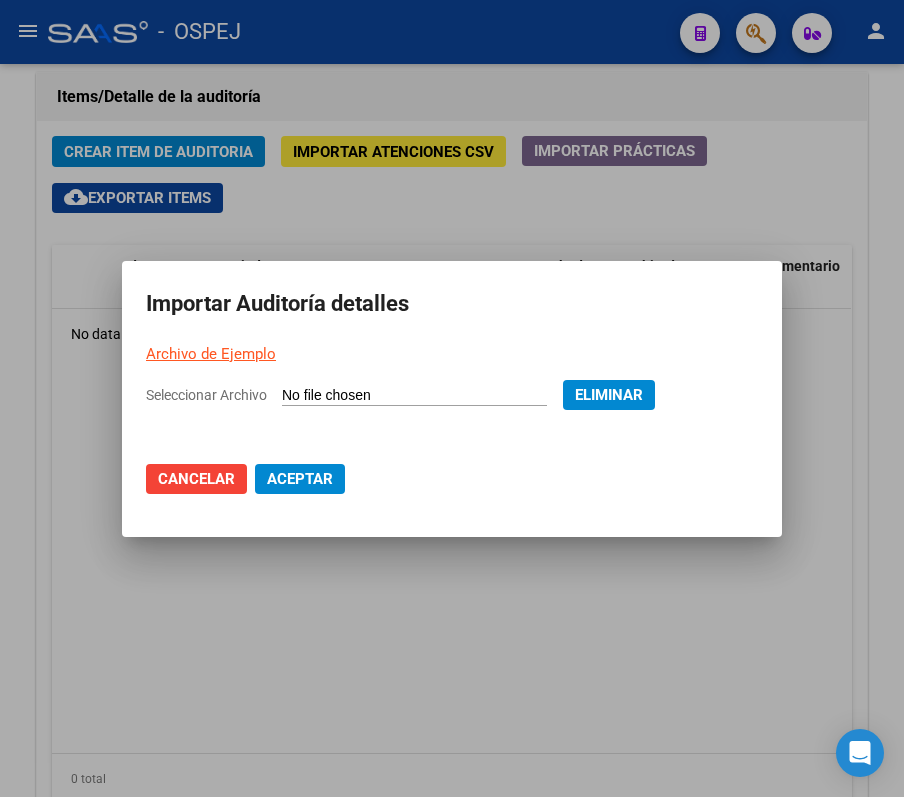 click on "Aceptar" 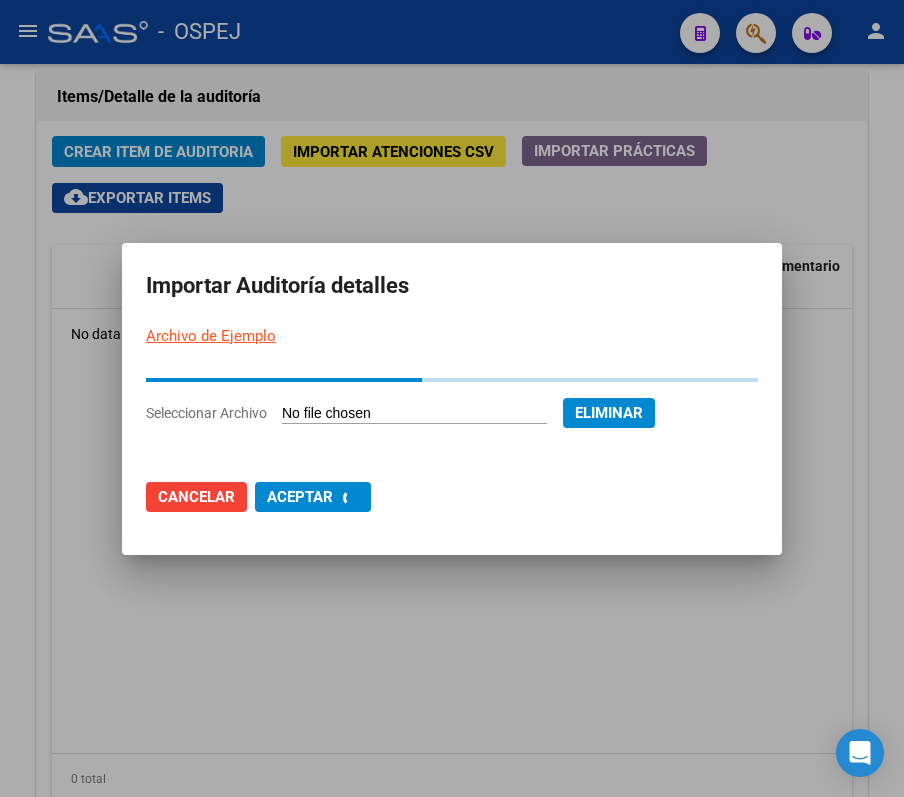 scroll, scrollTop: 0, scrollLeft: 0, axis: both 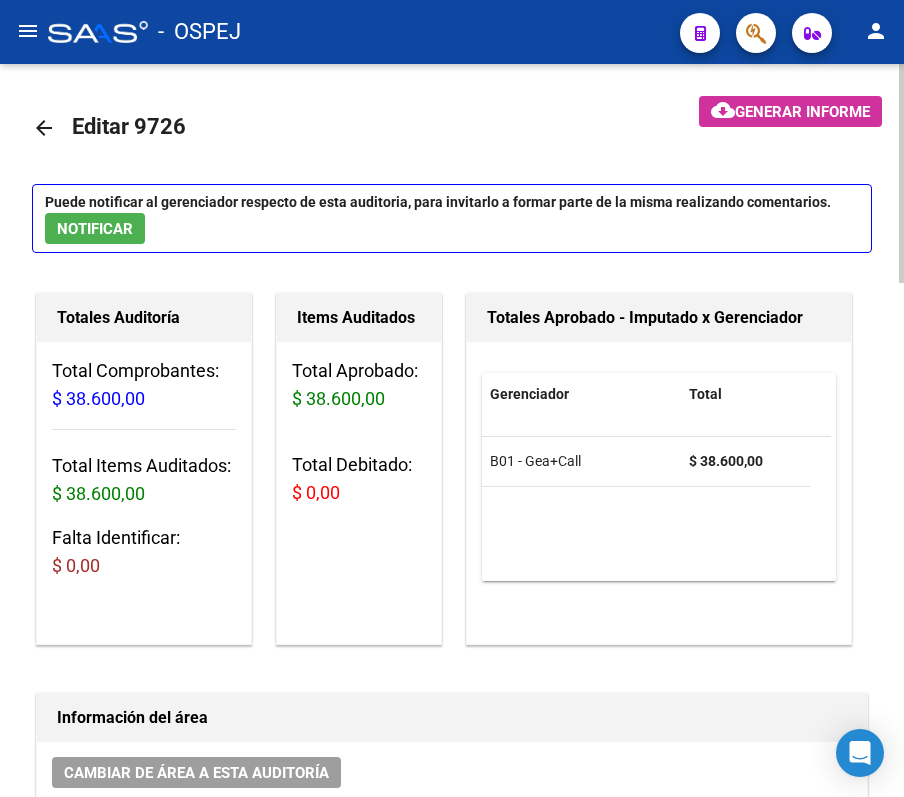 click on "arrow_back" 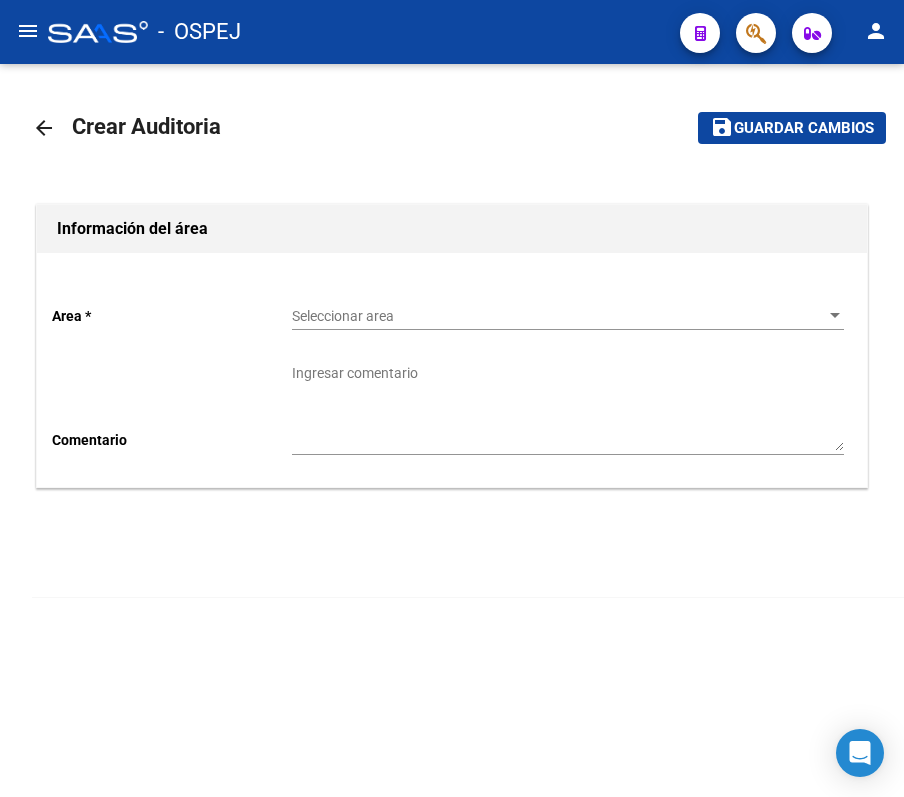 click on "arrow_back" 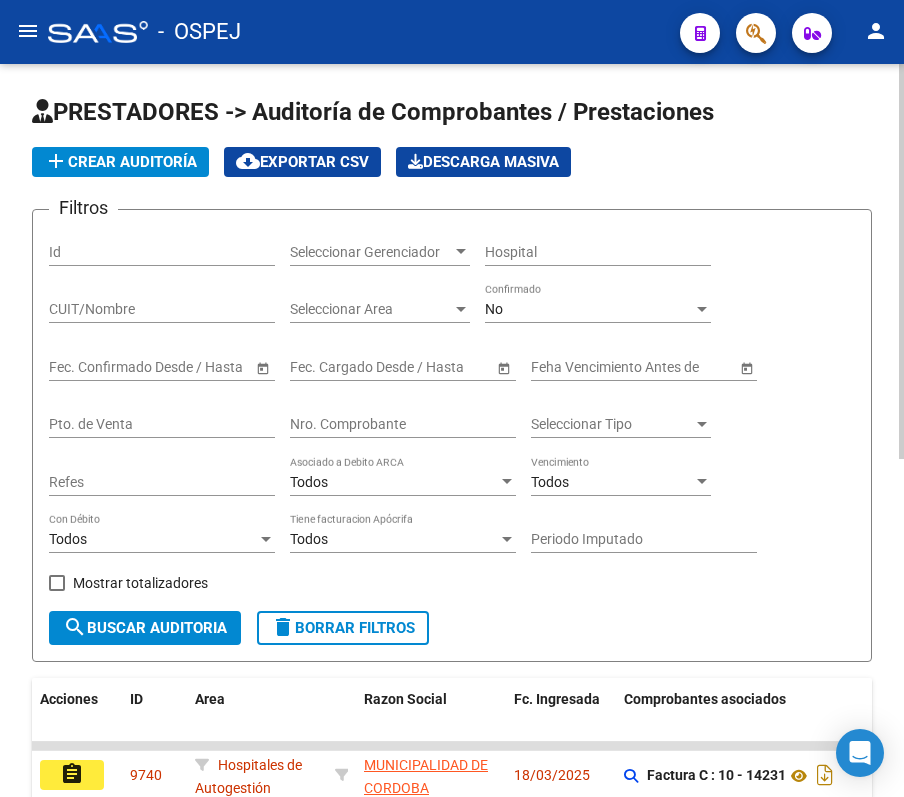 click on "menu -   OSPEJ  person" 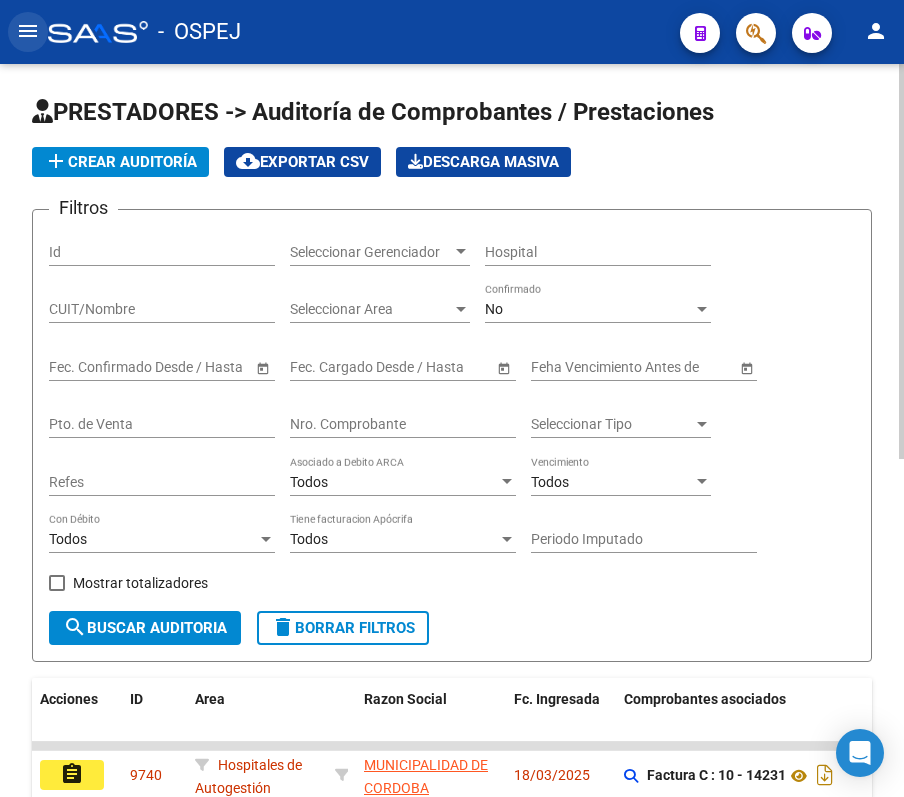 click on "menu" 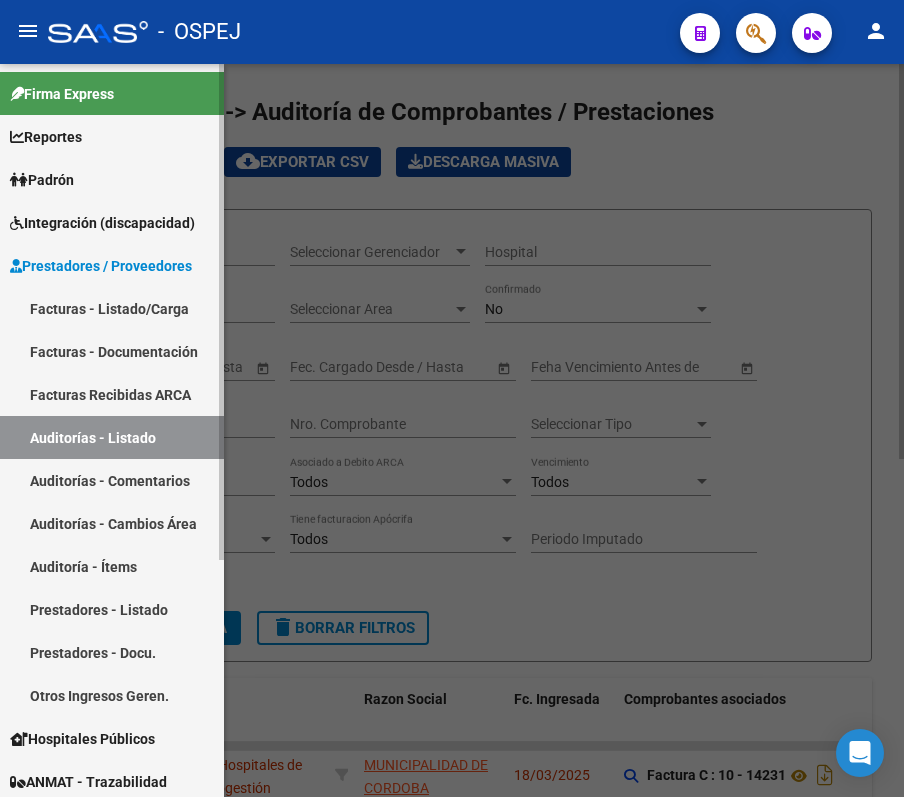 click on "Facturas - Listado/Carga" at bounding box center (112, 308) 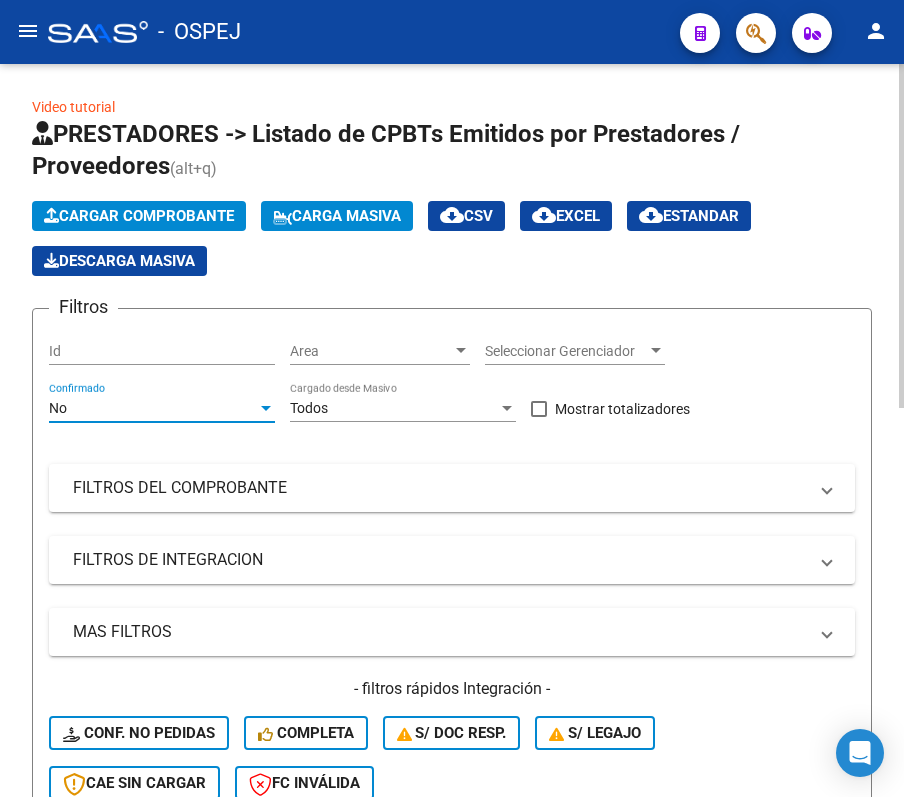 click on "No" at bounding box center [153, 408] 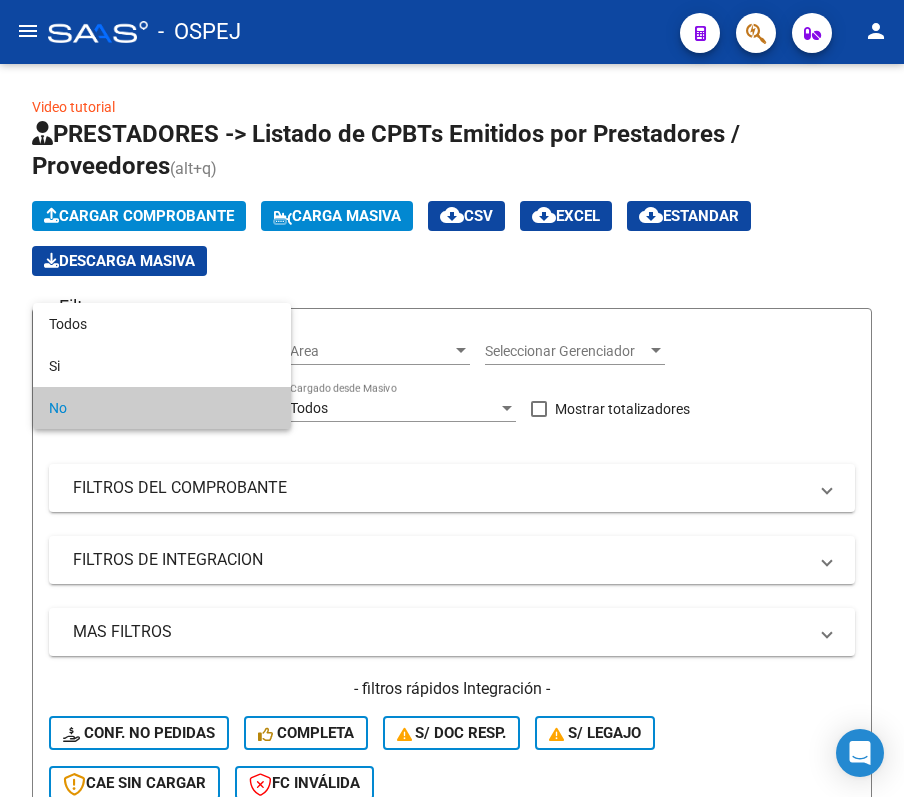 click at bounding box center (452, 398) 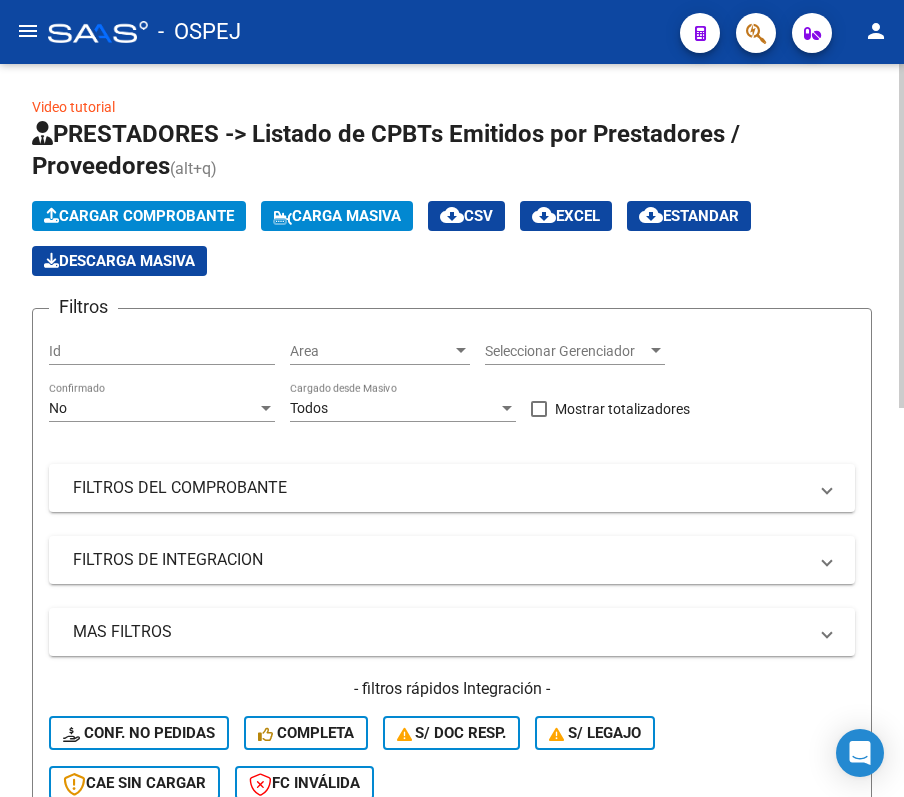 click on "No Confirmado" 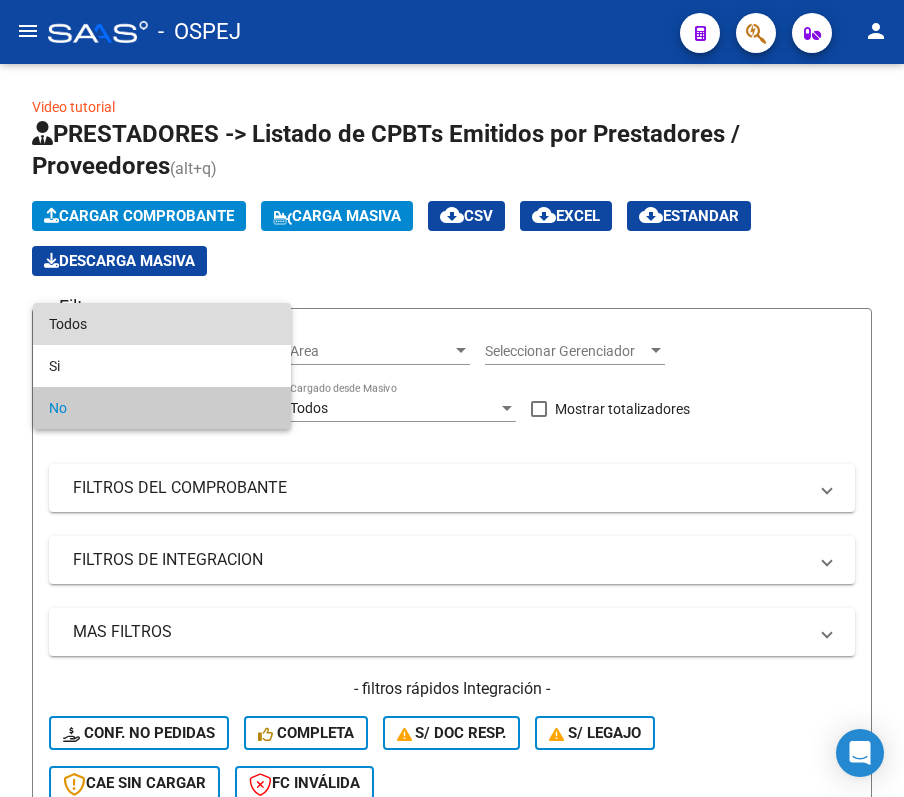 click on "Todos" at bounding box center [162, 324] 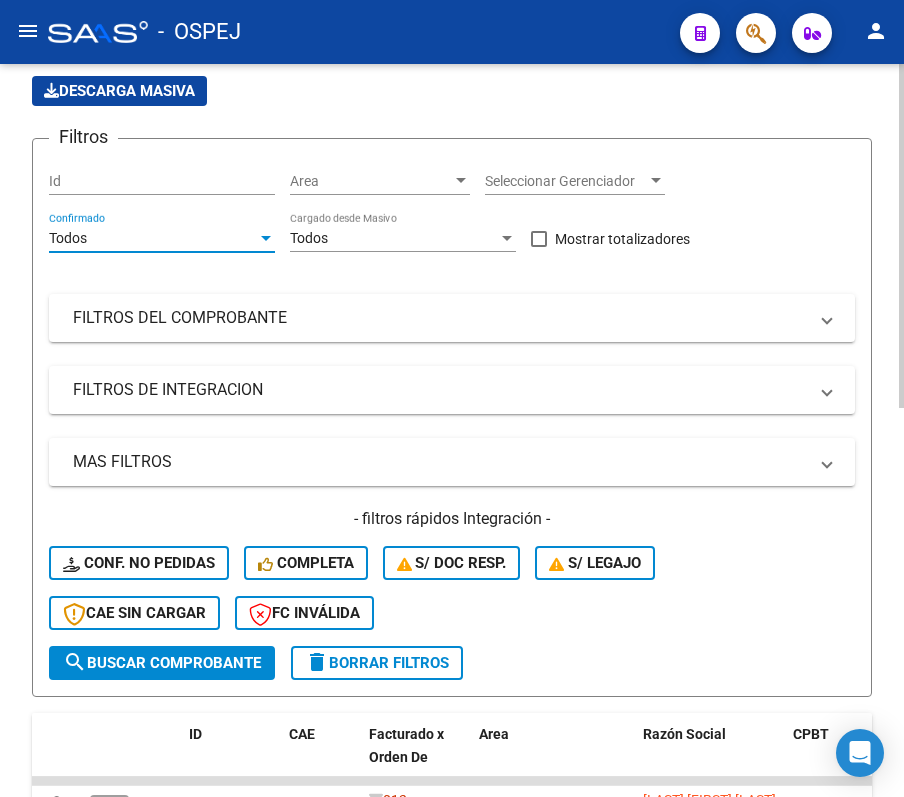 scroll, scrollTop: 133, scrollLeft: 0, axis: vertical 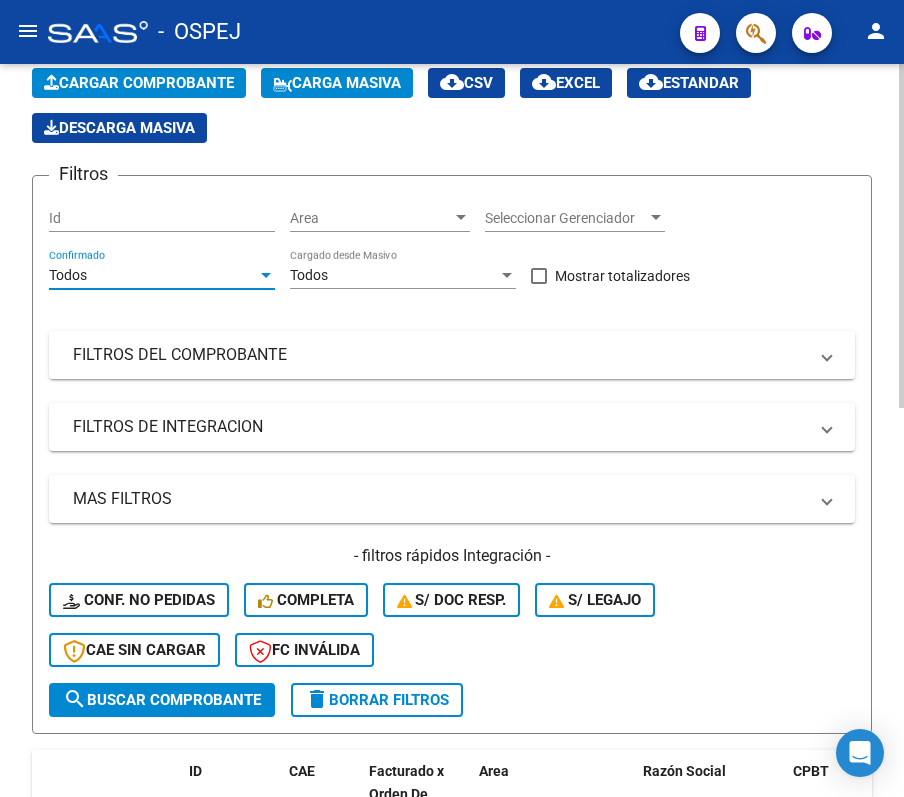 click on "FILTROS DEL COMPROBANTE" at bounding box center [452, 355] 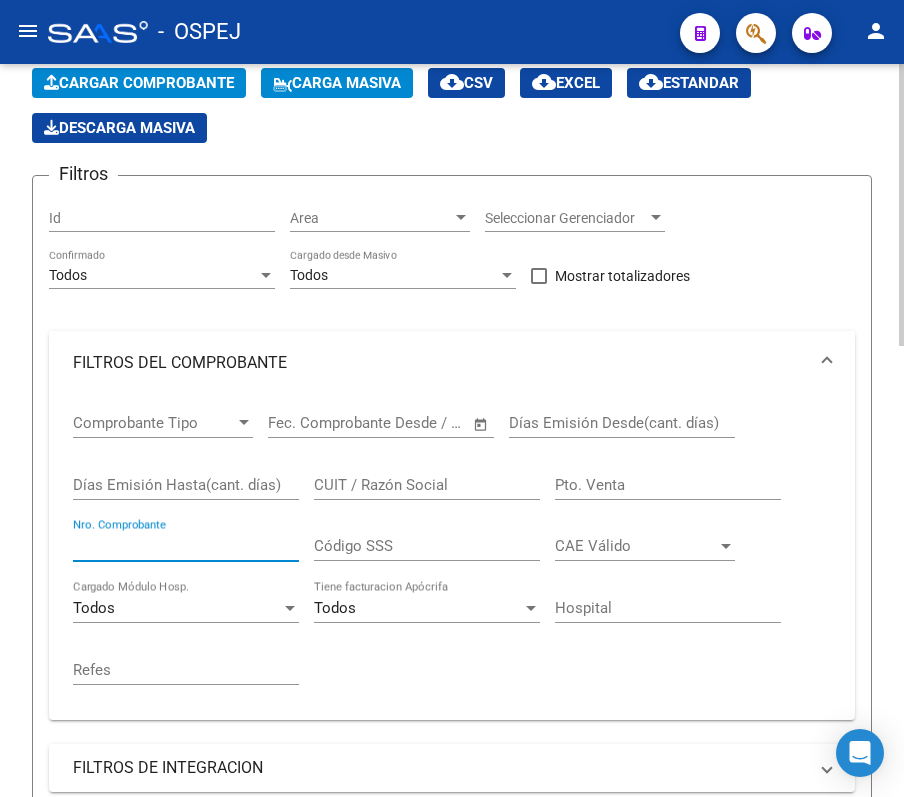 click on "Nro. Comprobante" at bounding box center (186, 546) 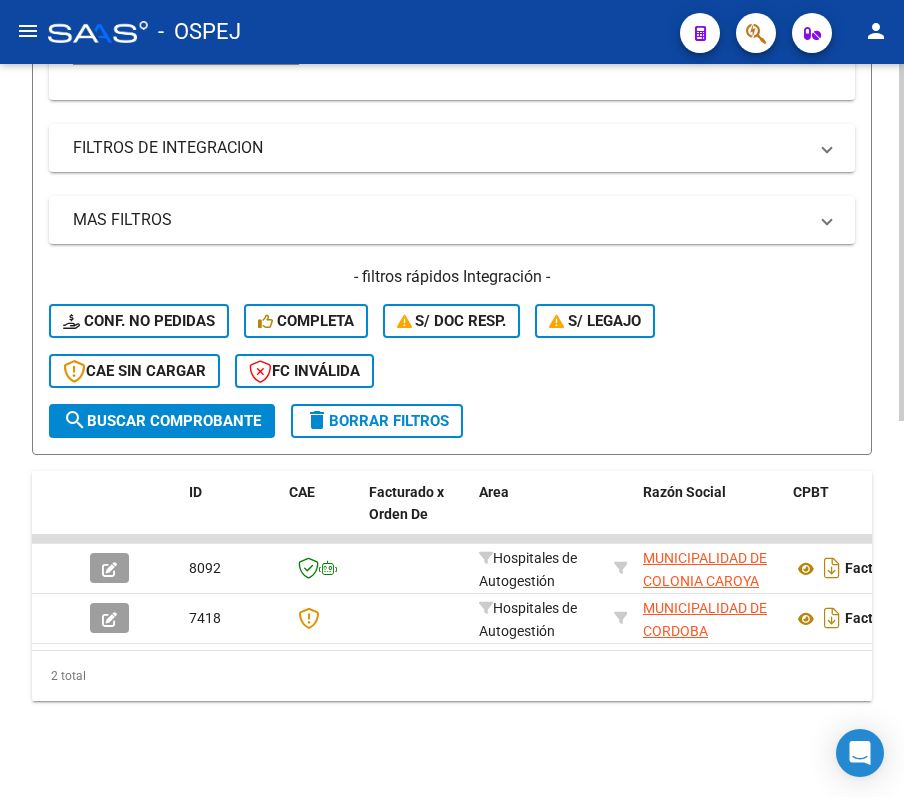 scroll, scrollTop: 772, scrollLeft: 0, axis: vertical 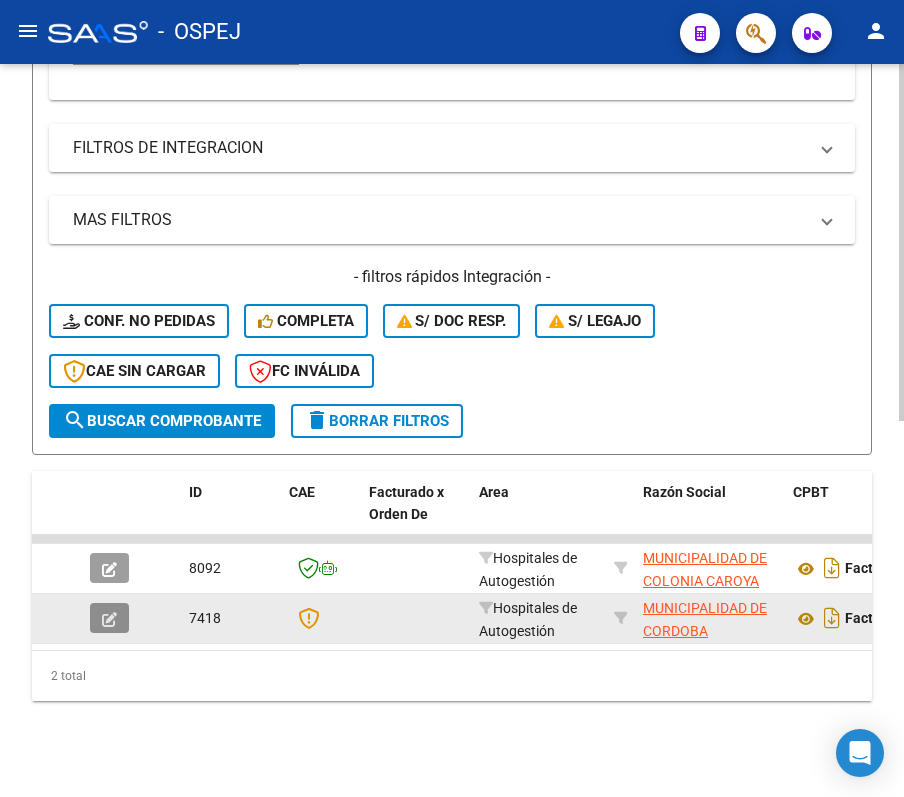 click 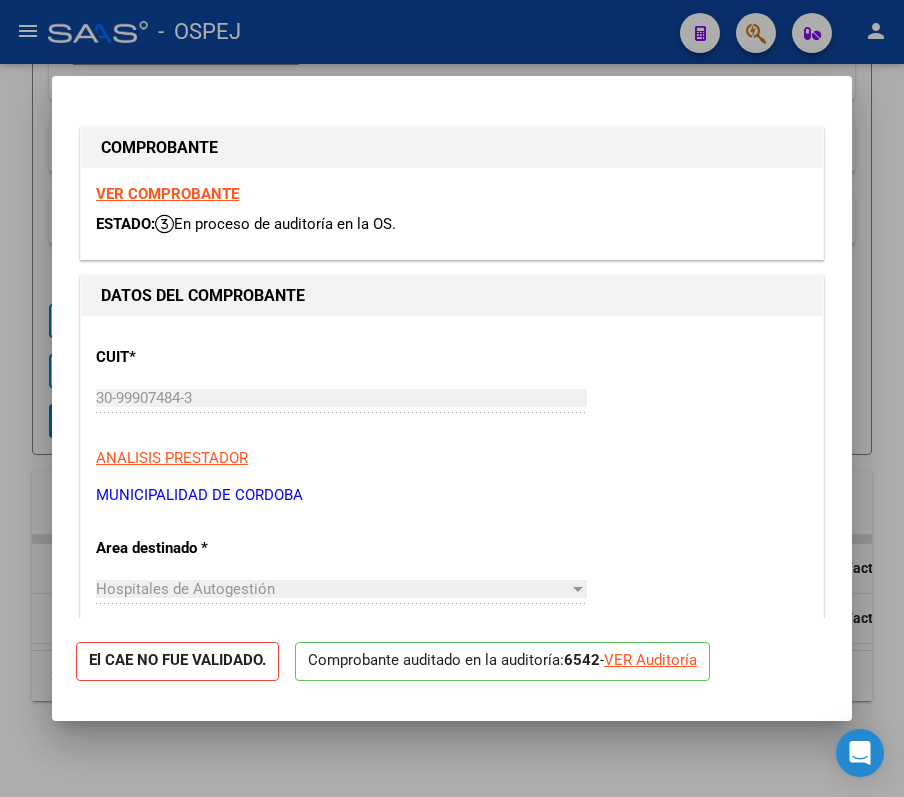 click on "VER COMPROBANTE" at bounding box center (167, 194) 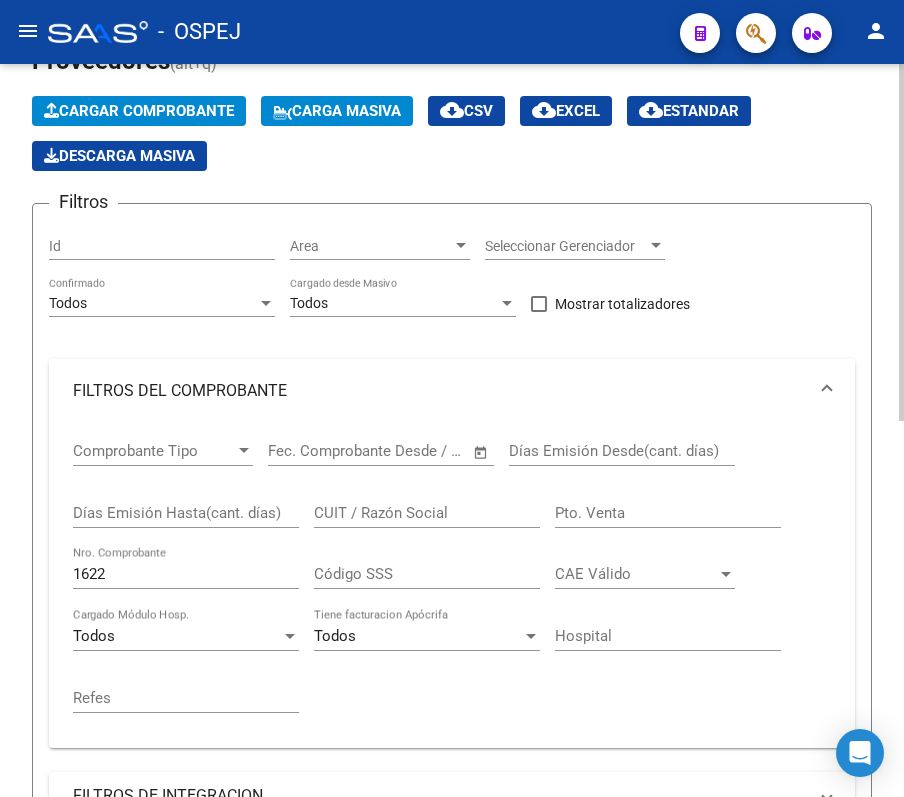 scroll, scrollTop: 0, scrollLeft: 0, axis: both 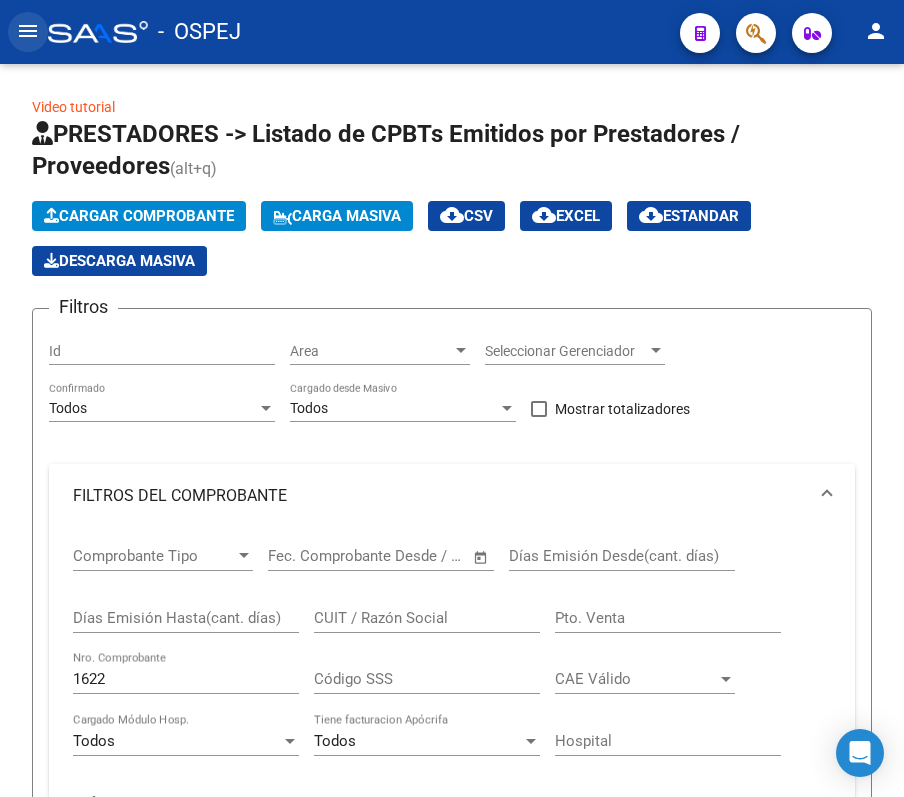 click on "menu" 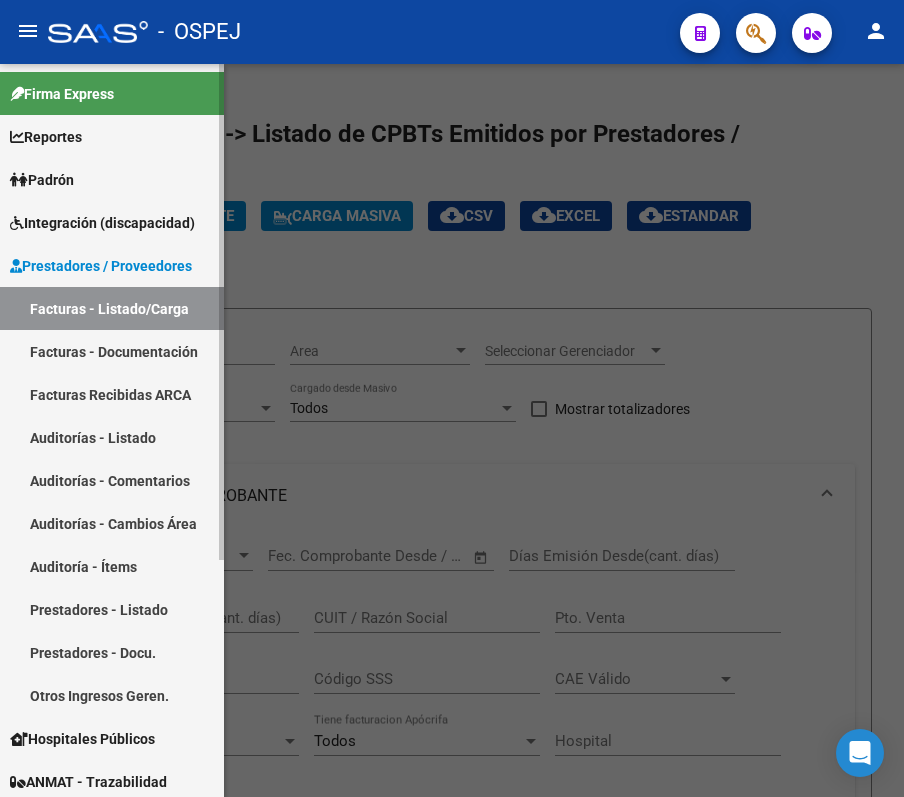 click on "Auditorías - Listado" at bounding box center [112, 437] 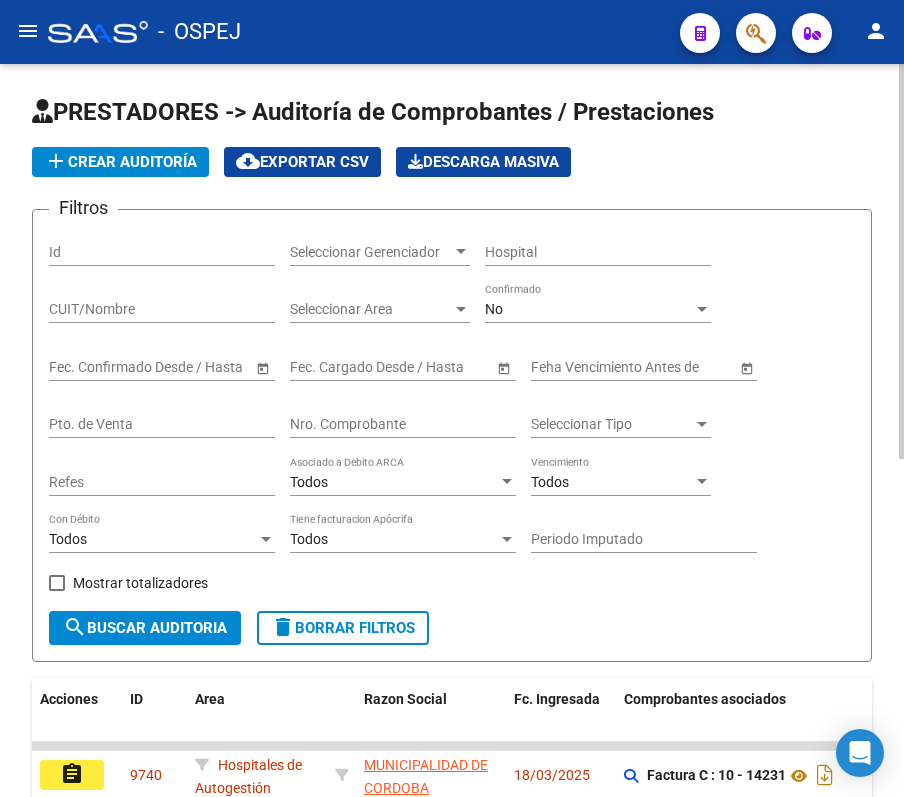click on "No Confirmado" 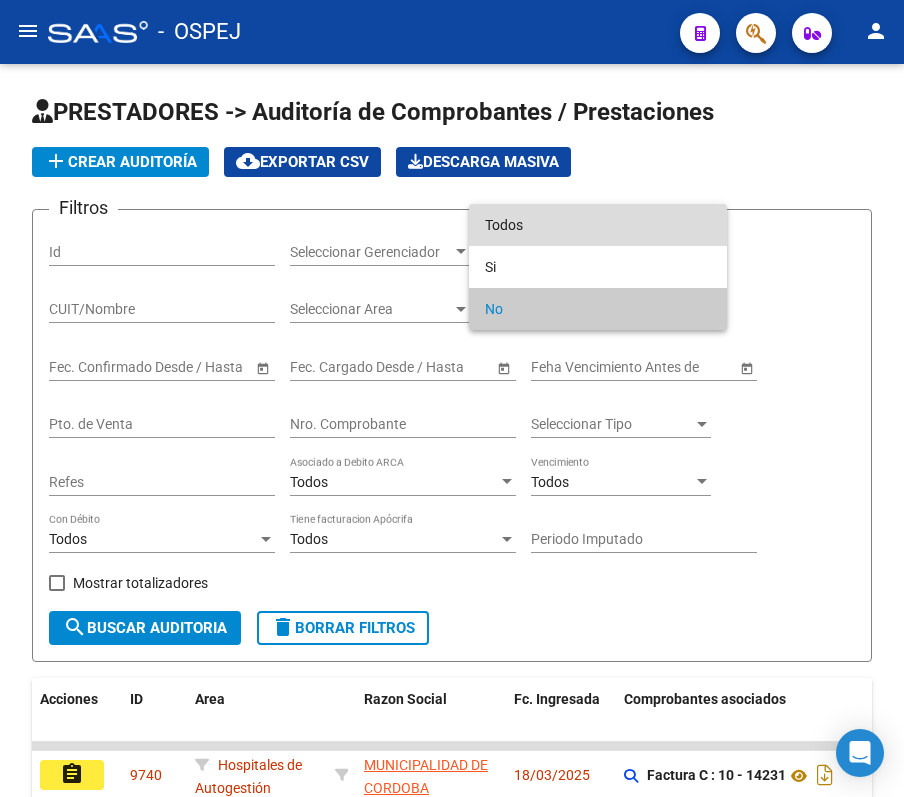 click on "Todos" at bounding box center (598, 225) 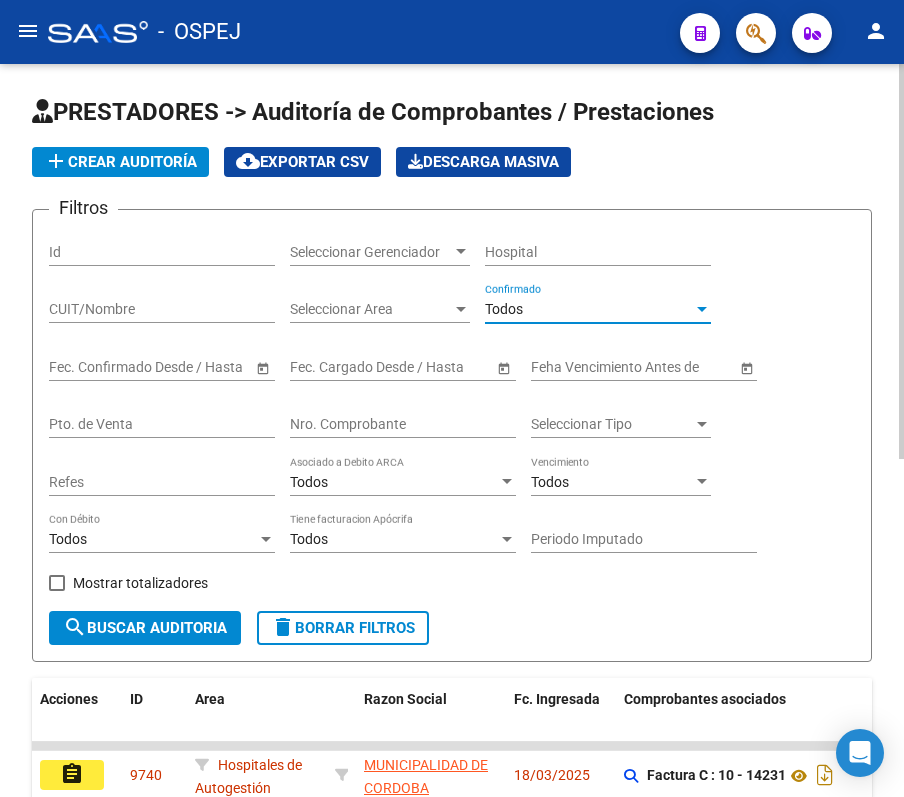 click on "Nro. Comprobante" 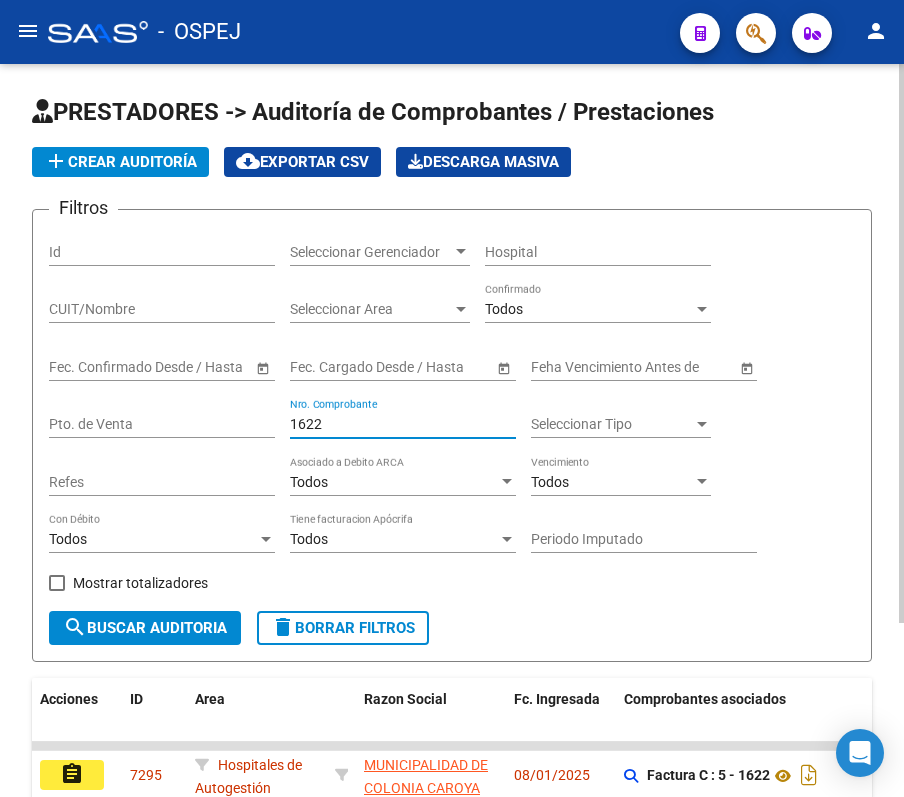 scroll, scrollTop: 228, scrollLeft: 0, axis: vertical 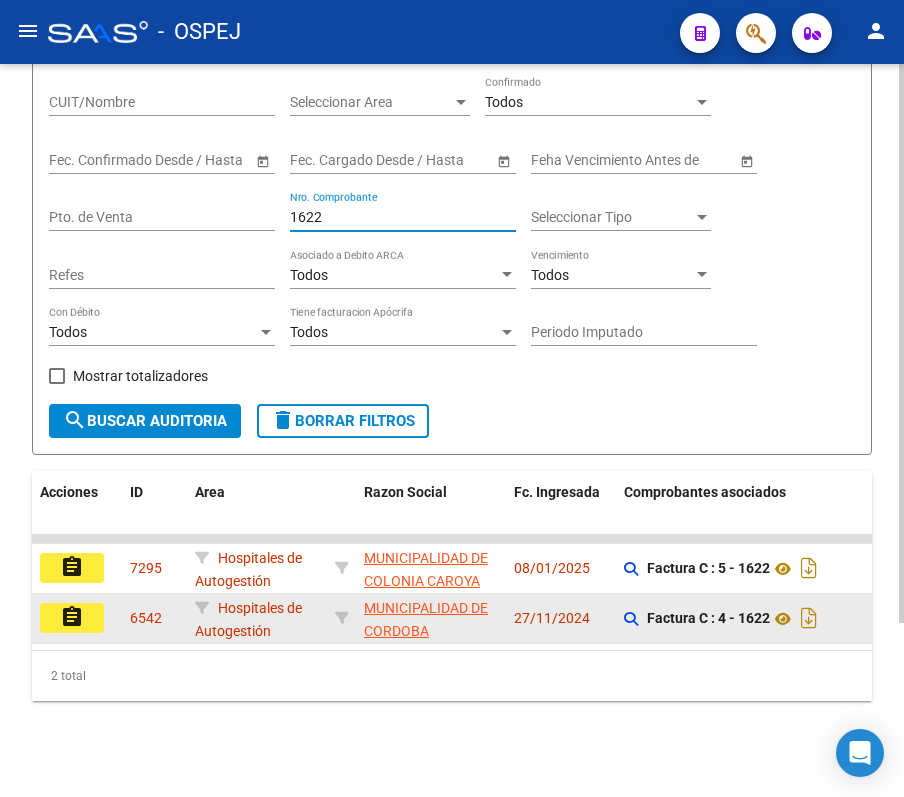 type on "1622" 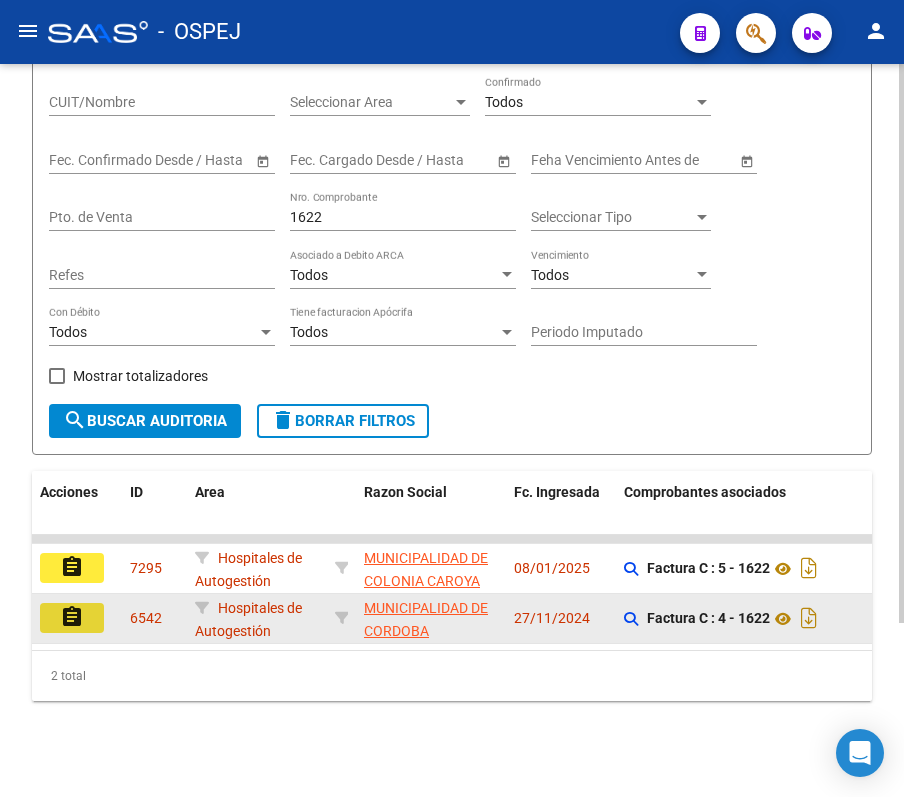 click on "assignment" 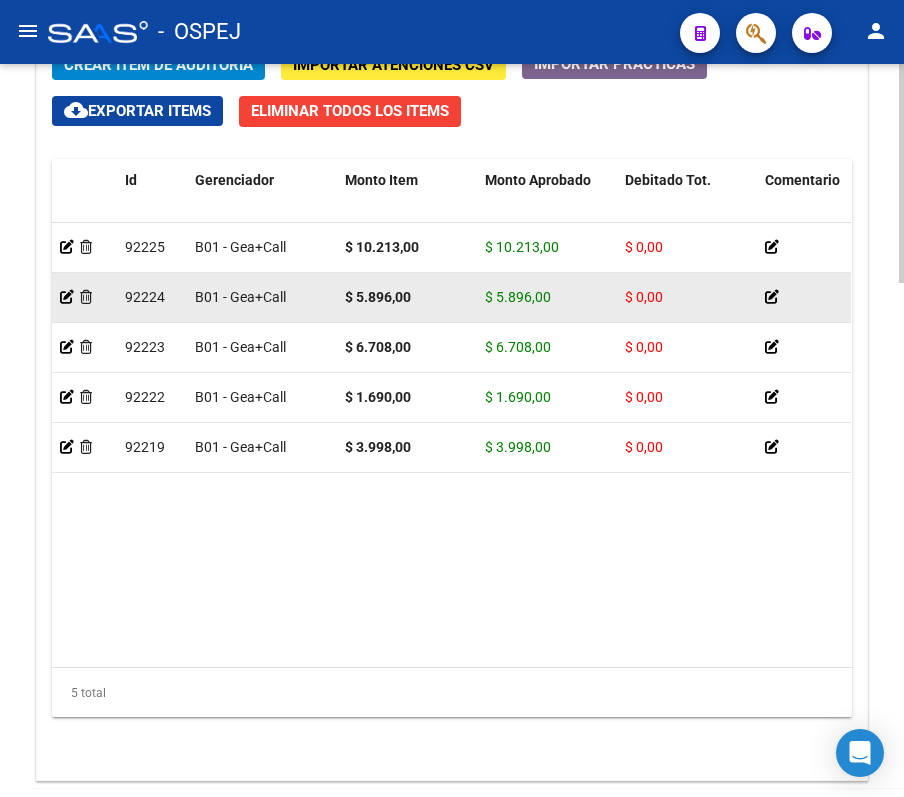 scroll, scrollTop: 1582, scrollLeft: 0, axis: vertical 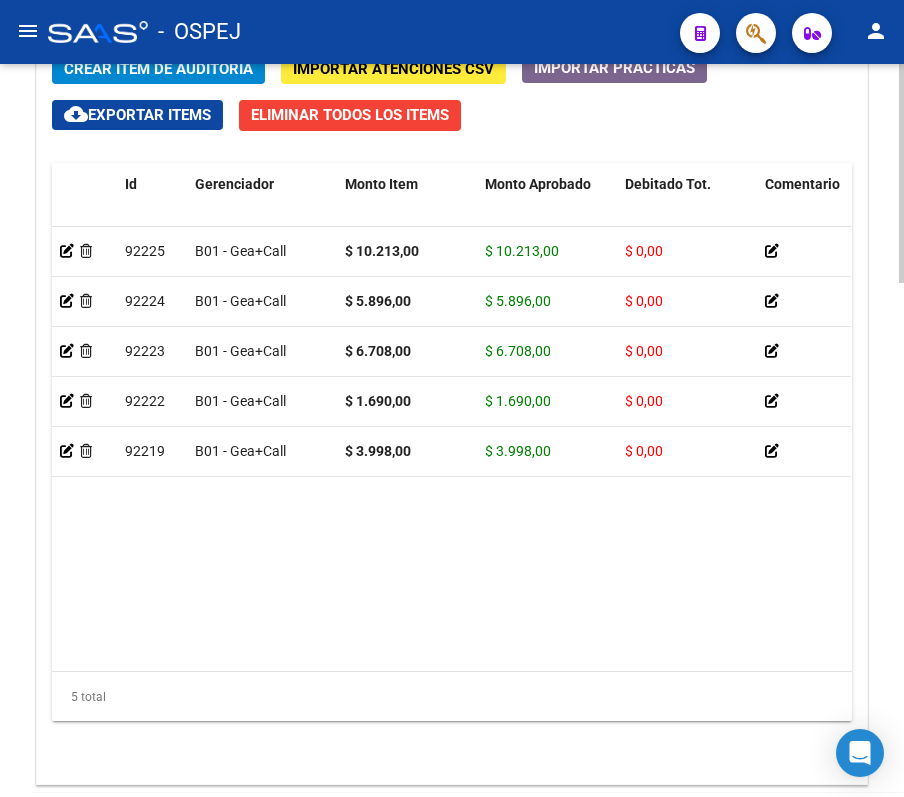 click on "92225  B01 - Gea+Call $ 10.213,00 $ 10.213,00 $ 0,00         27455952374  45595237   SANTILLAN VALENTINA PILAR      -  Enzo Toro   23/12/2024   Hospitales de Autogestión     92224  B01 - Gea+Call $ 5.896,00 $ 5.896,00 $ 0,00         27428937851  42893785   FERNANDEZ GRISELDA AYELEN  Enzo Toro   23/12/2024   Hospitales de Autogestión     92223  B01 - Gea+Call $ 6.708,00 $ 6.708,00 $ 0,00         27371963117  37196311   MOLINA STEFANIA CLEOFE         .  Enzo Toro   23/12/2024   Hospitales de Autogestión     92222  B01 - Gea+Call $ 1.690,00 $ 1.690,00 $ 0,00         20376196098  37619609   BRAVO FRANCO SEBASTIAN  Enzo Toro   23/12/2024   Hospitales de Autogestión     92219  B01 - Gea+Call $ 3.998,00 $ 3.998,00 $ 0,00         20376196098  37619609   BRAVO FRANCO SEBASTIAN  Enzo Toro   23/12/2024   Hospitales de Autogestión" 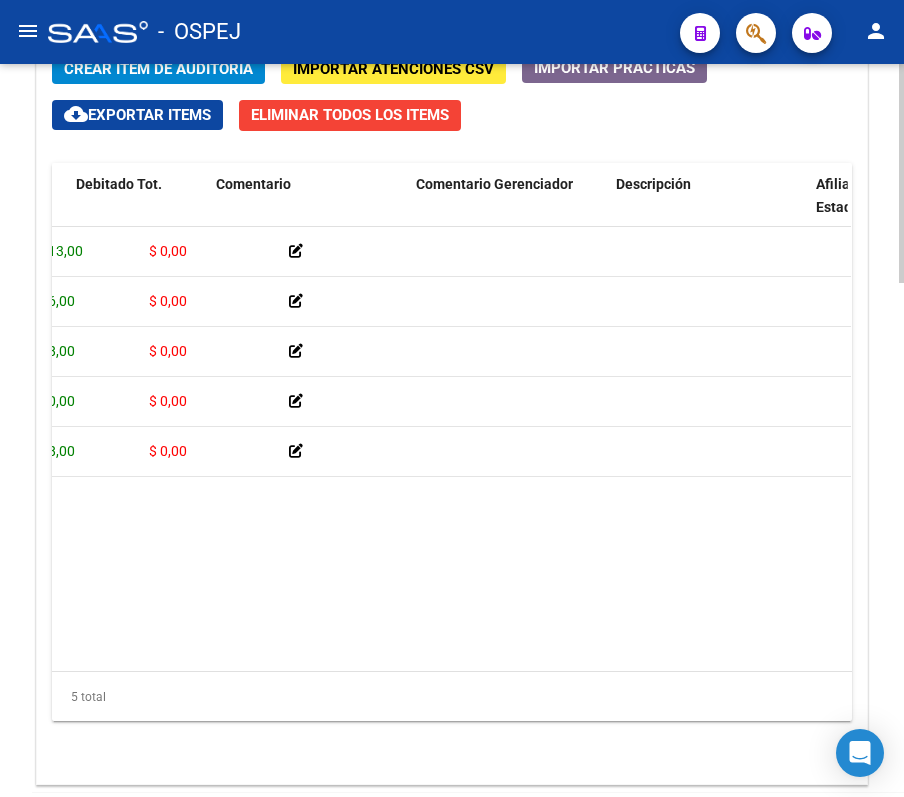 scroll, scrollTop: 0, scrollLeft: 470, axis: horizontal 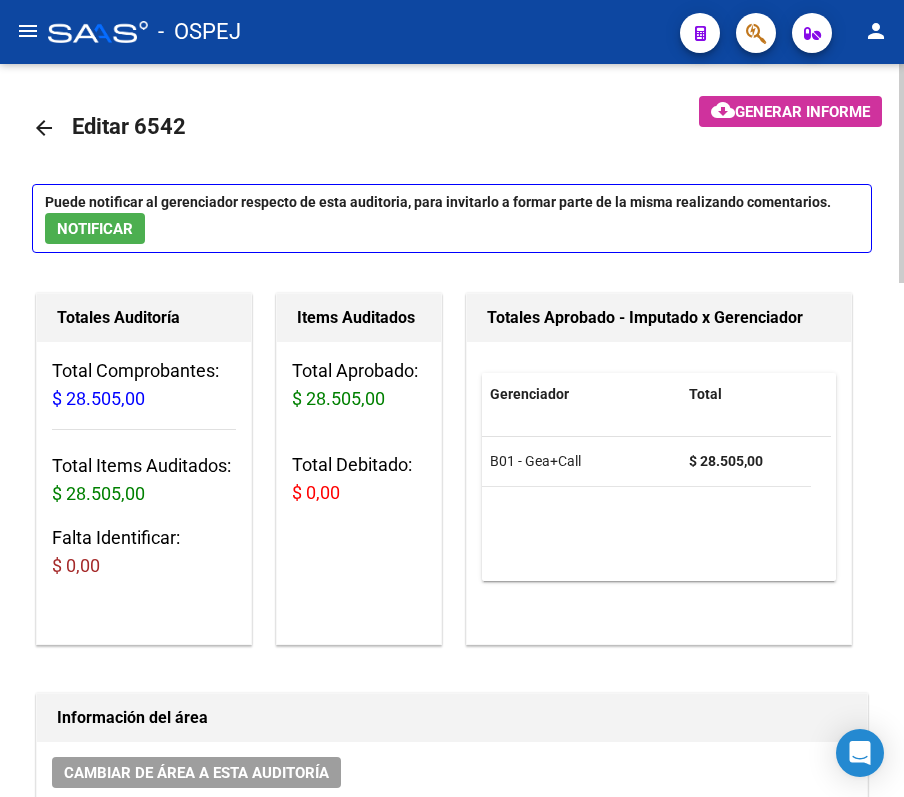 click on "arrow_back" 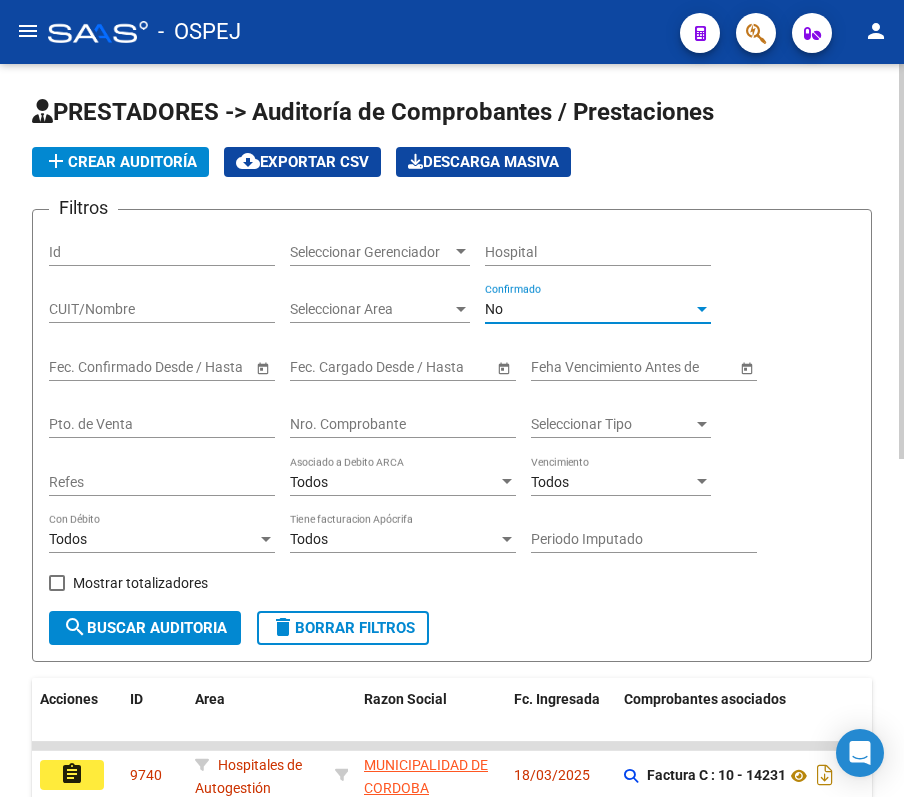 click on "No" at bounding box center (589, 309) 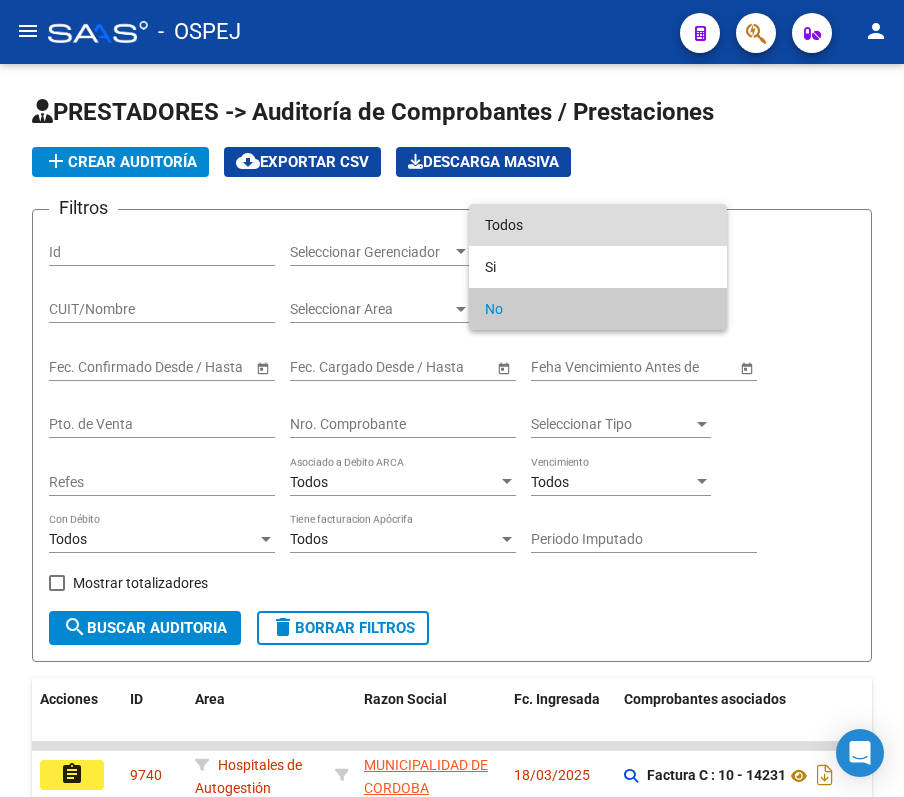 click on "Todos" at bounding box center [598, 225] 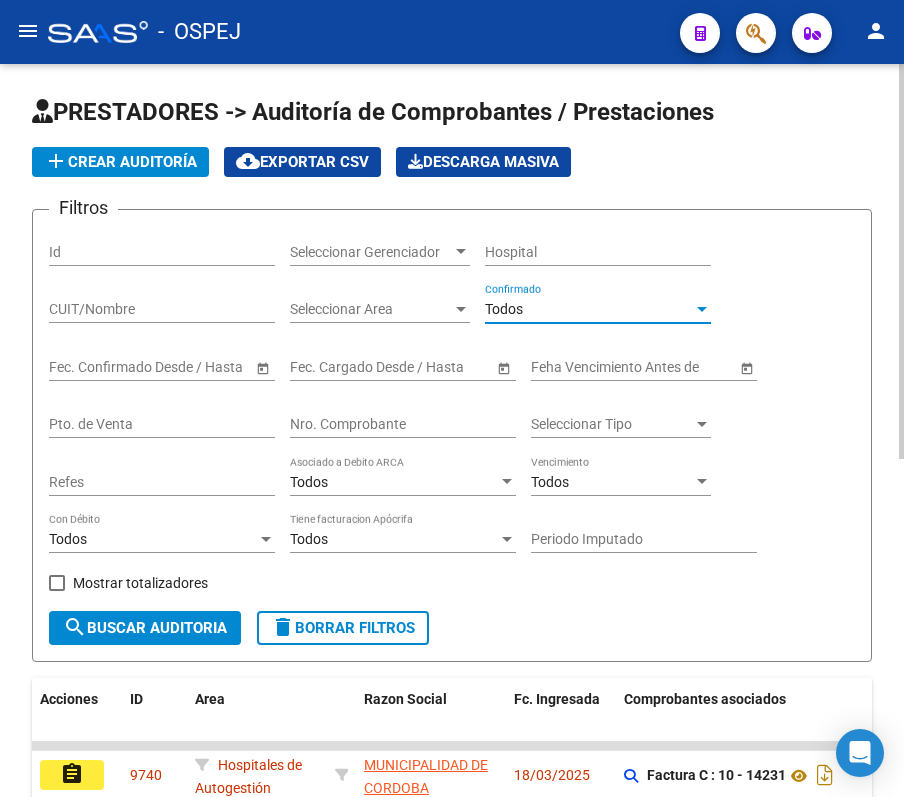 click on "Nro. Comprobante" 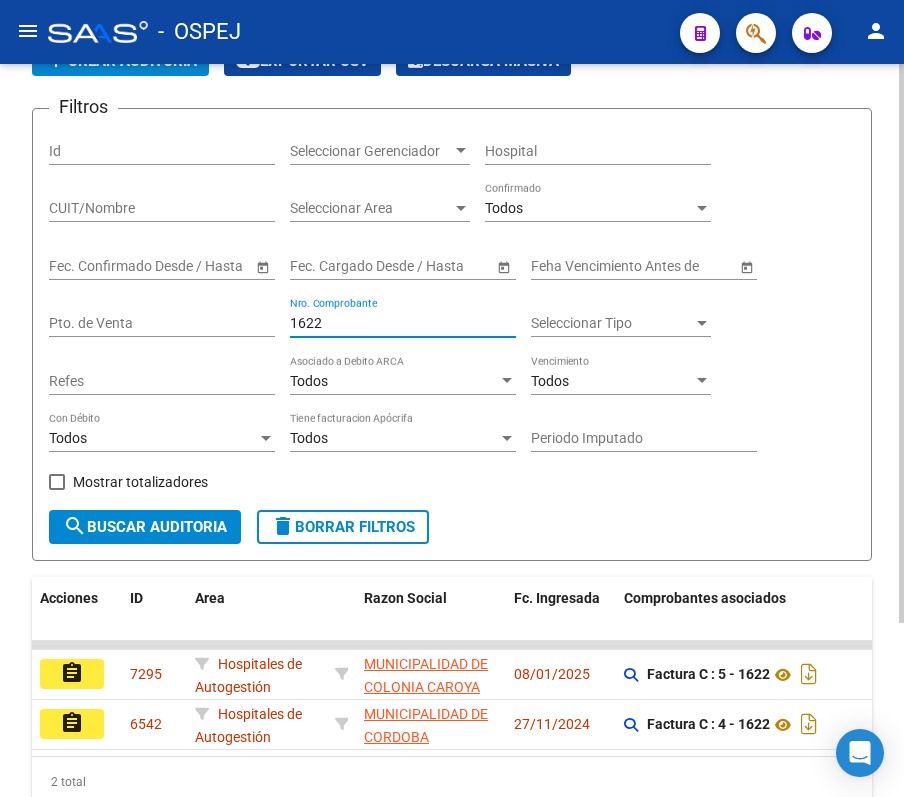 scroll, scrollTop: 228, scrollLeft: 0, axis: vertical 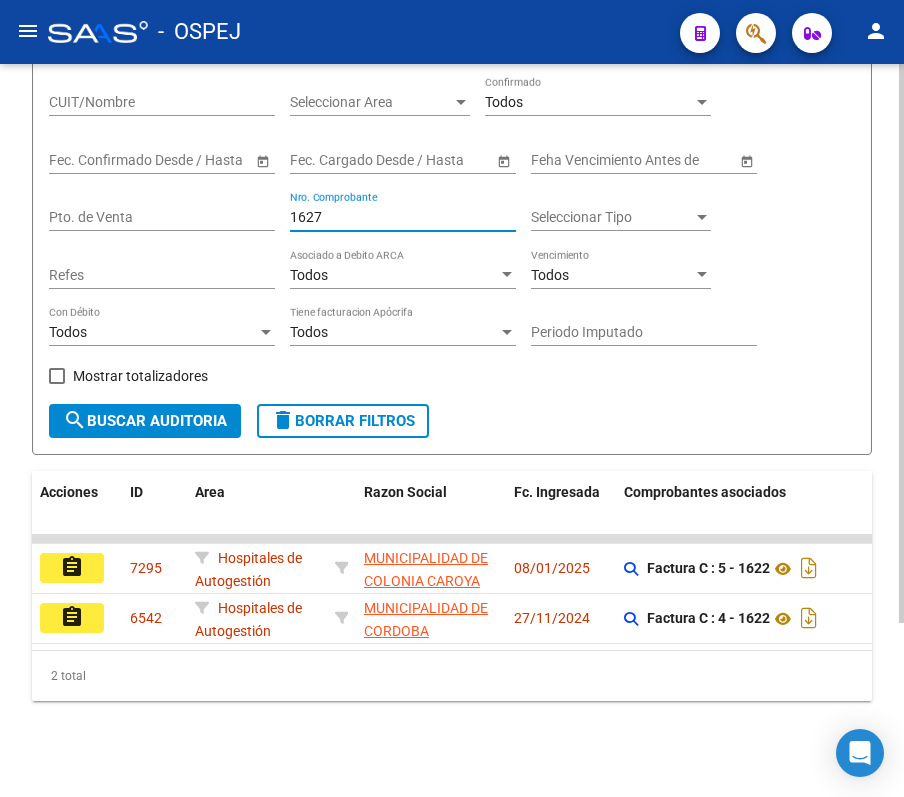 type on "1628" 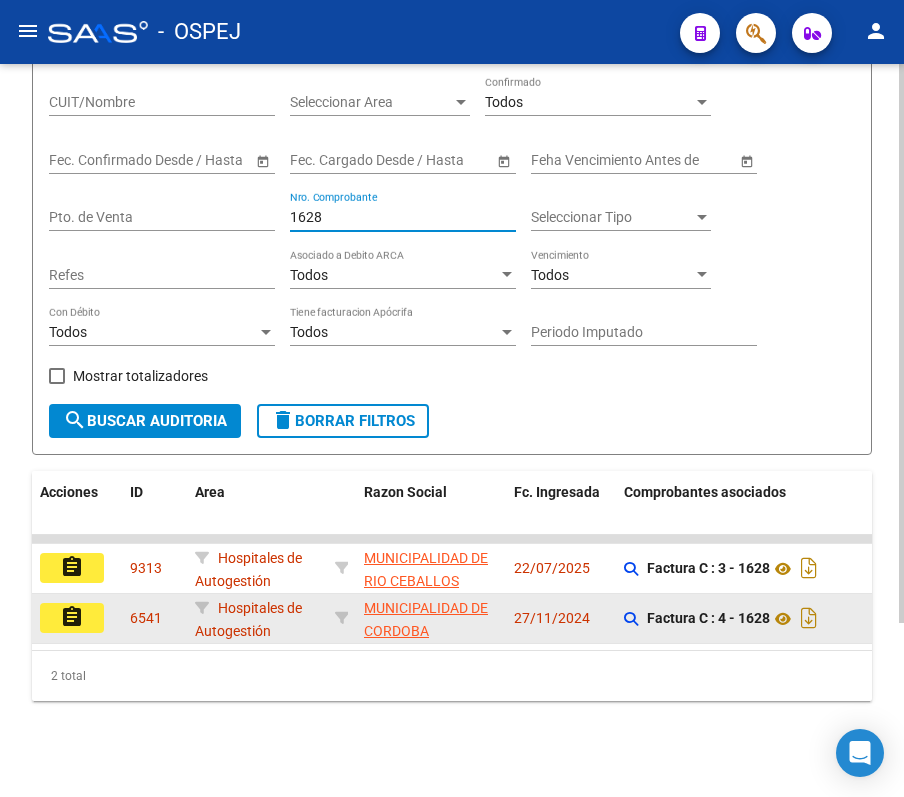 click on "assignment" 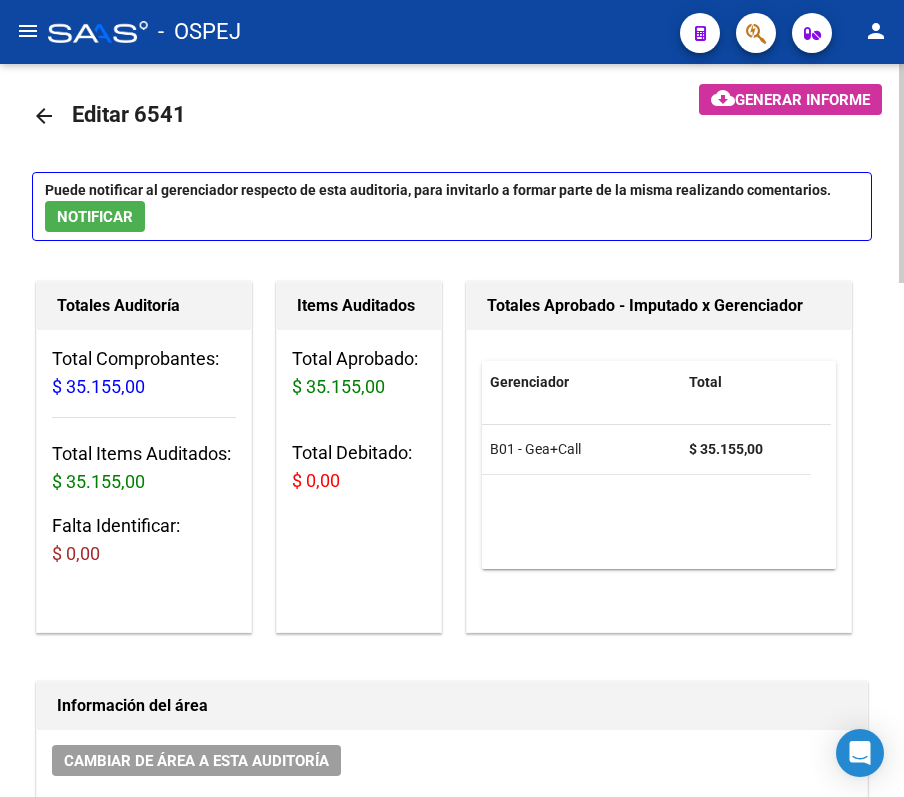 scroll, scrollTop: 0, scrollLeft: 0, axis: both 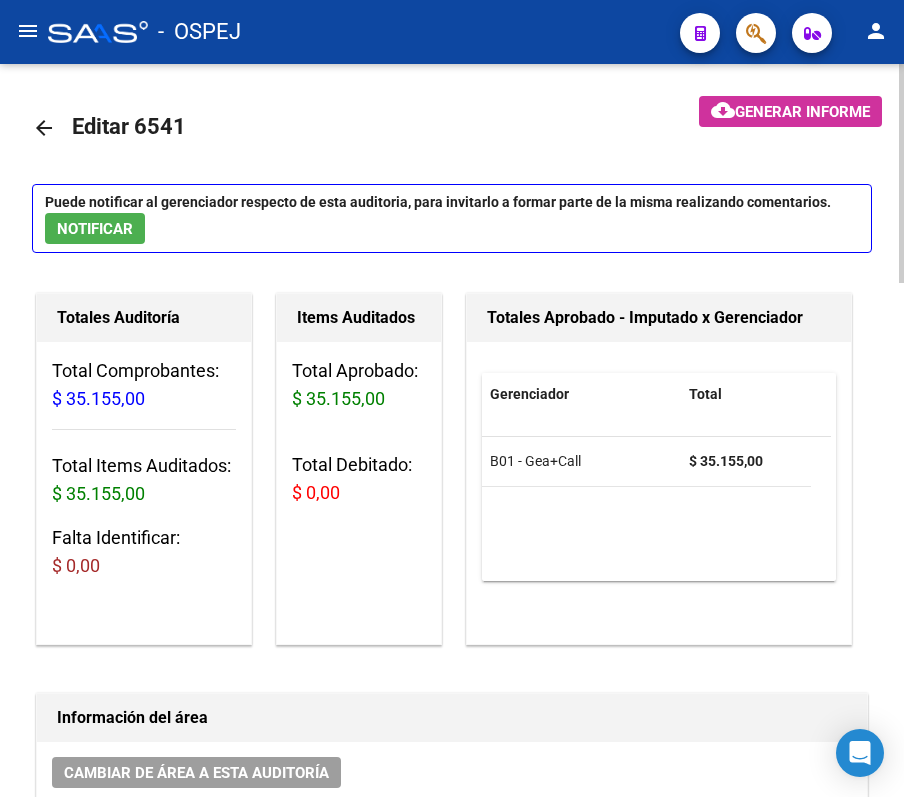 click on "arrow_back" 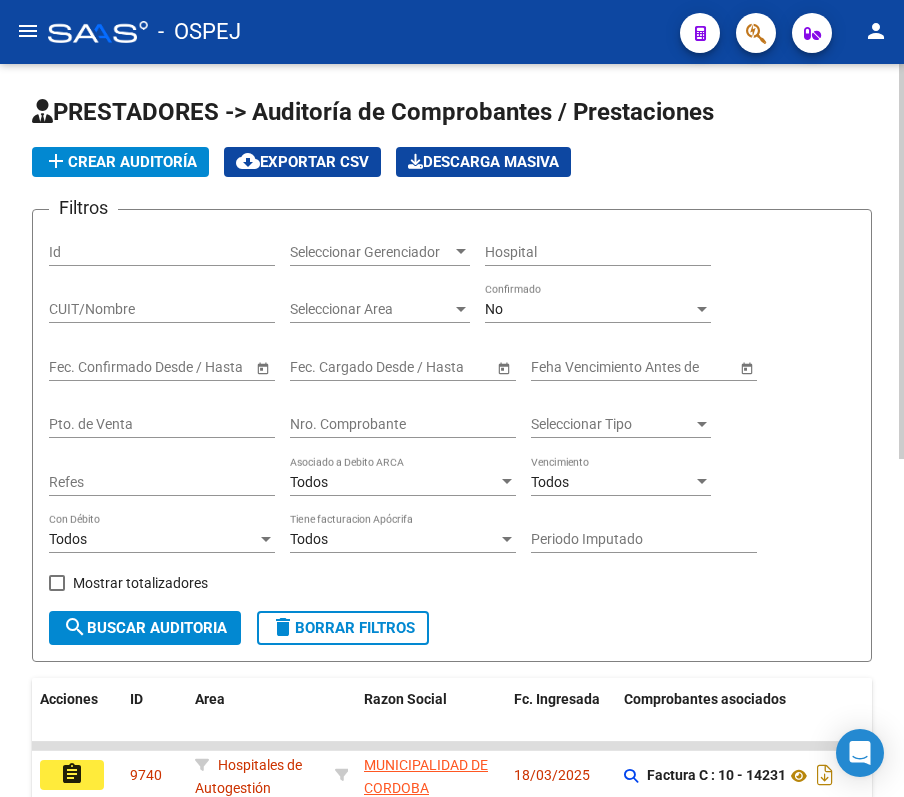 click on "Nro. Comprobante" 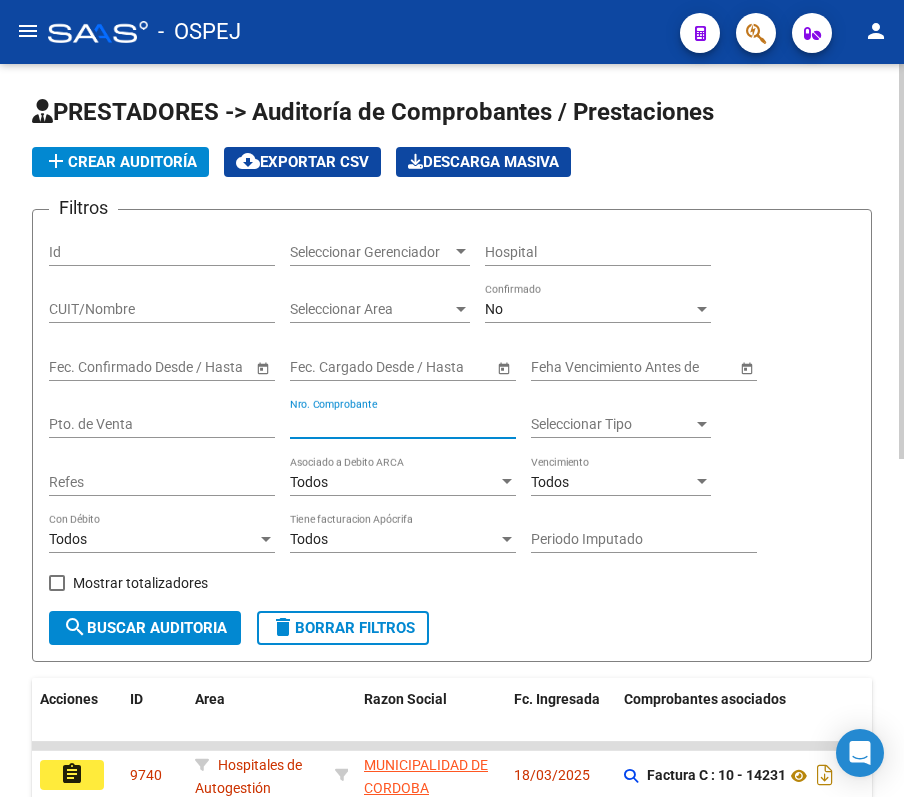 click on "No Confirmado" 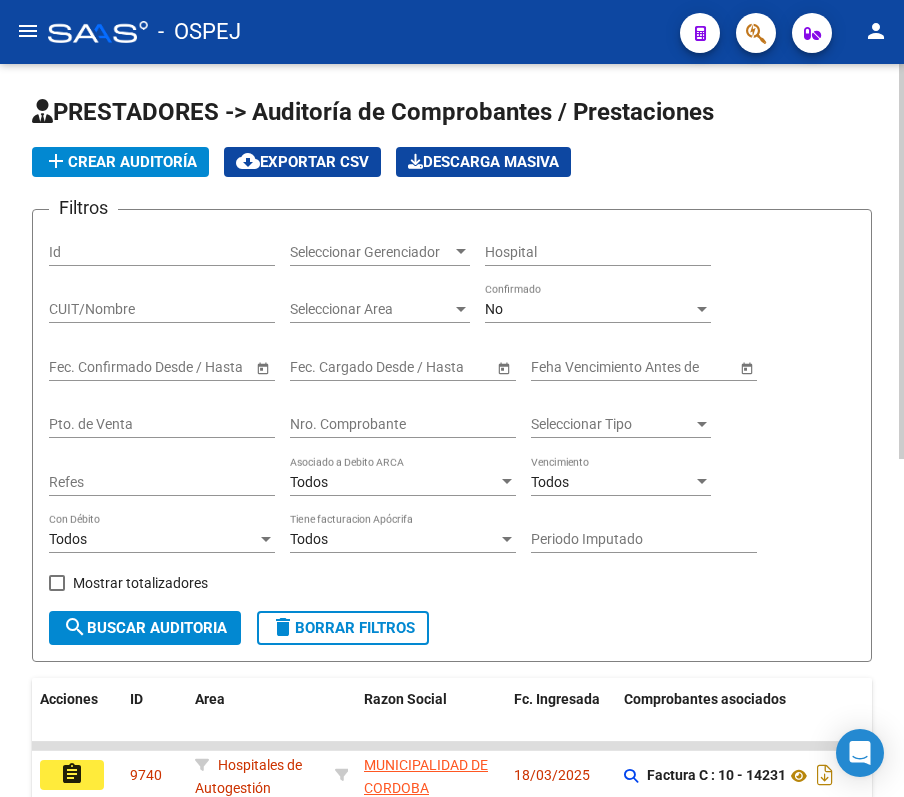 click on "No" at bounding box center (589, 309) 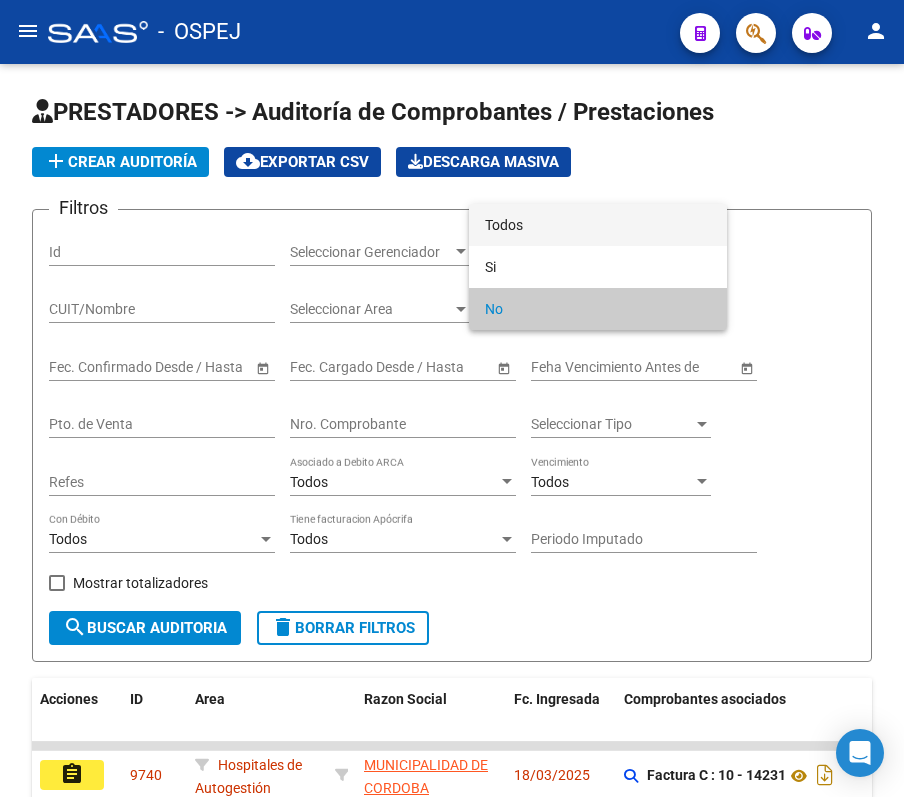 click on "Todos" at bounding box center (598, 225) 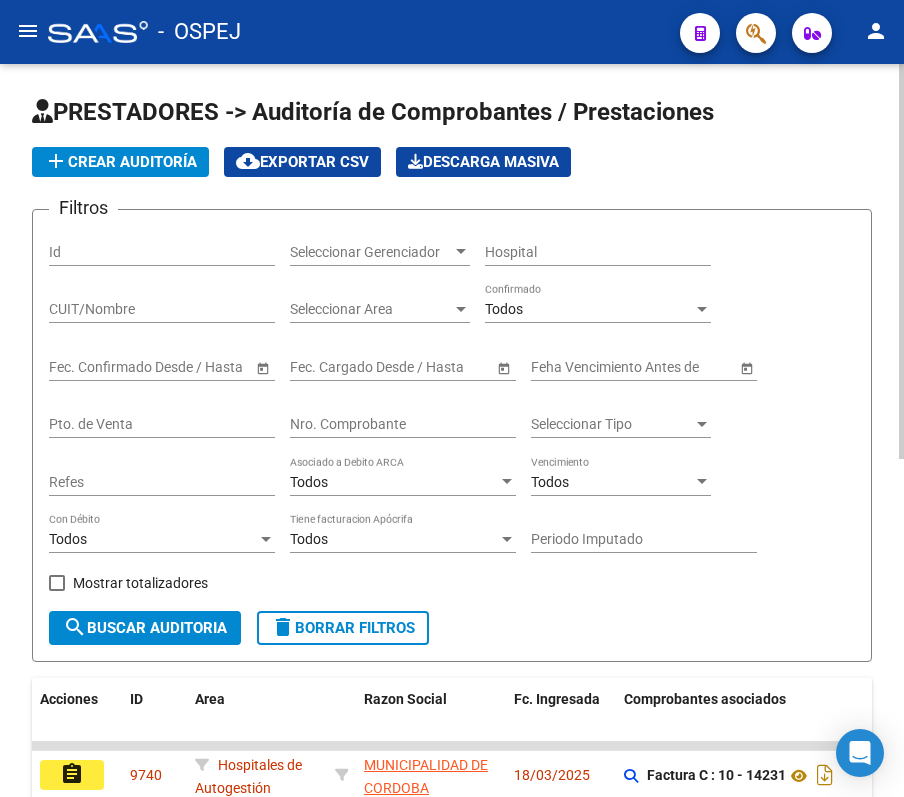 click on "Nro. Comprobante" 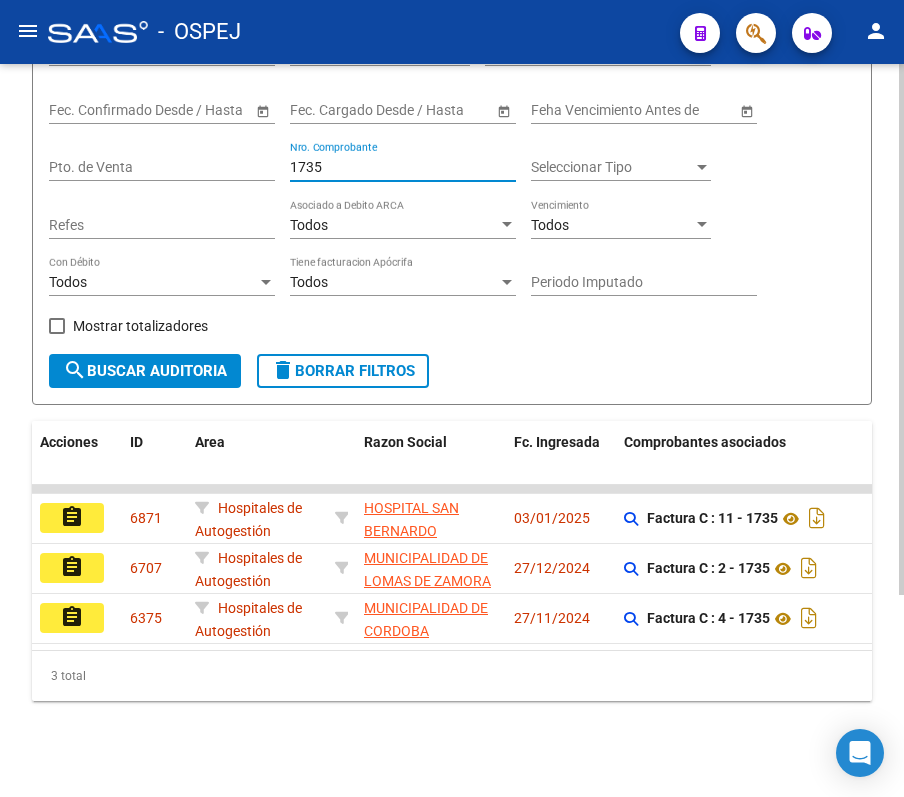scroll, scrollTop: 277, scrollLeft: 0, axis: vertical 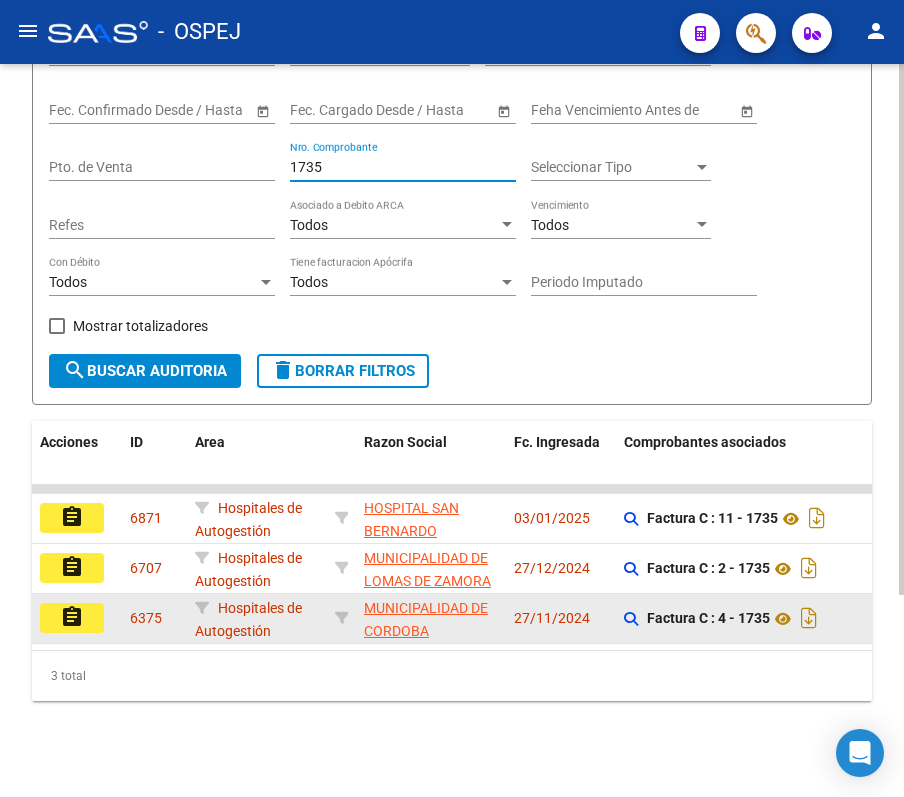 type on "1735" 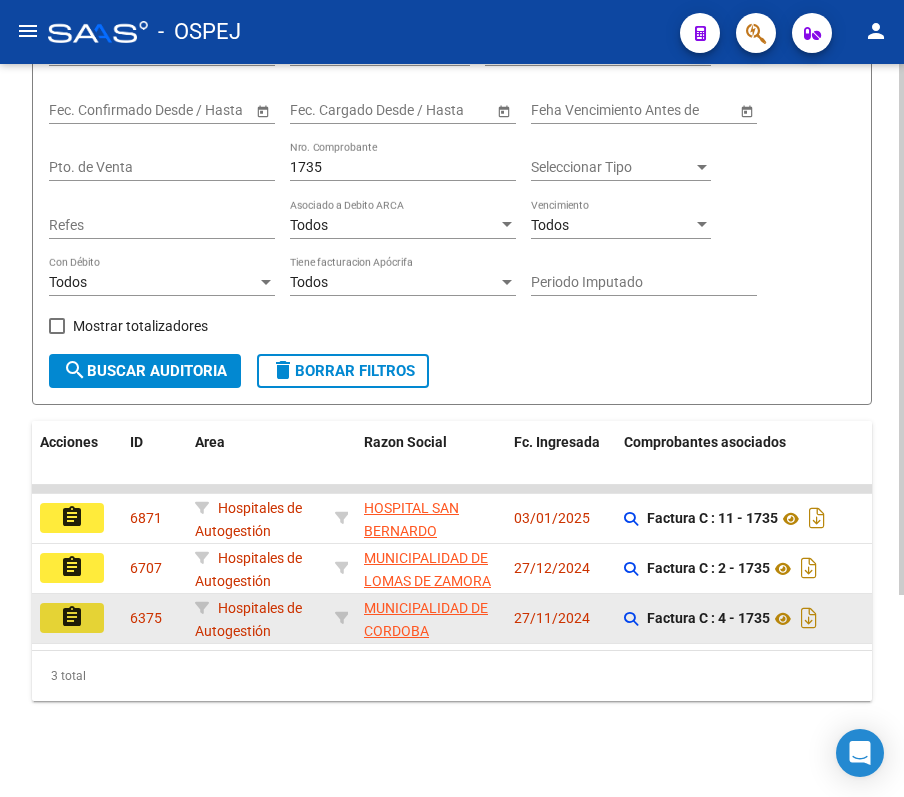 click on "assignment" 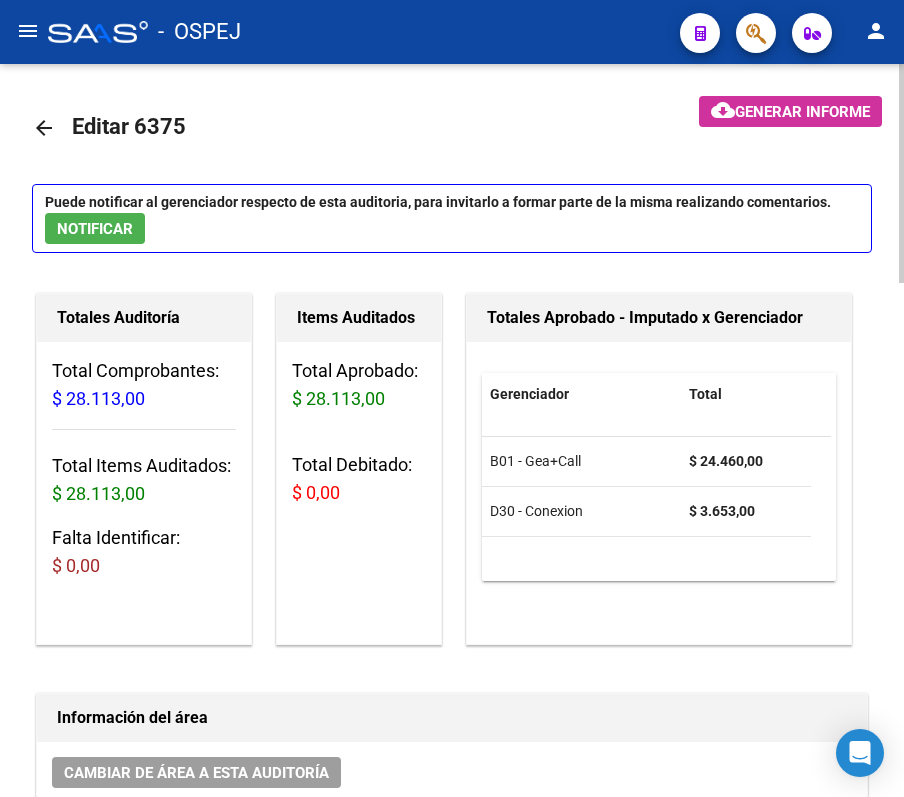 click on "arrow_back" 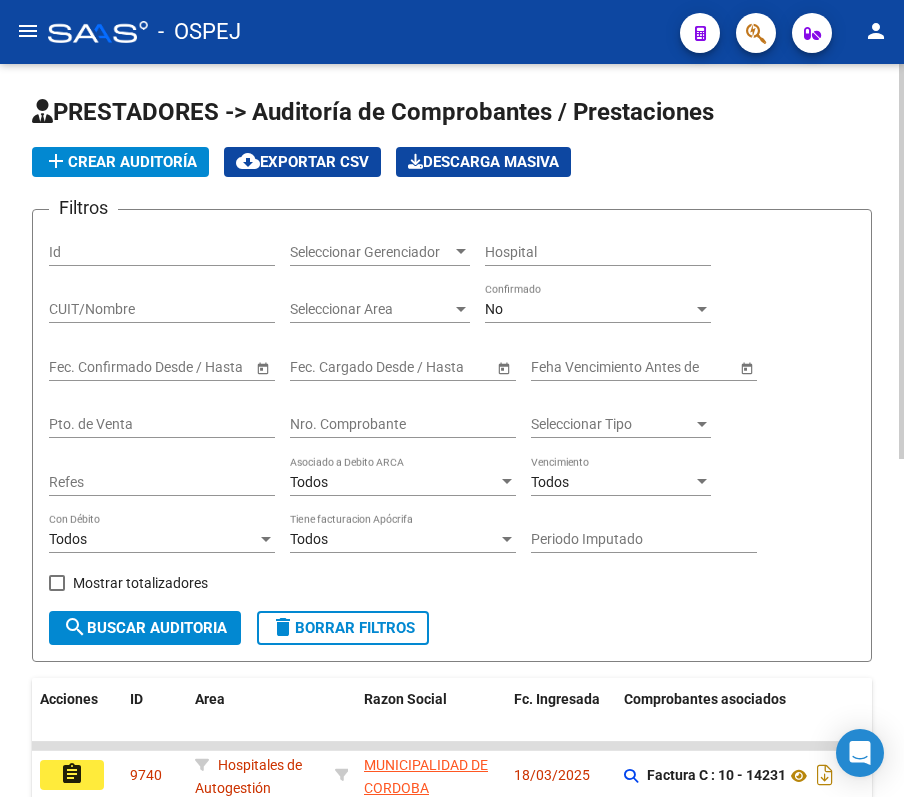 click on "No" at bounding box center [589, 309] 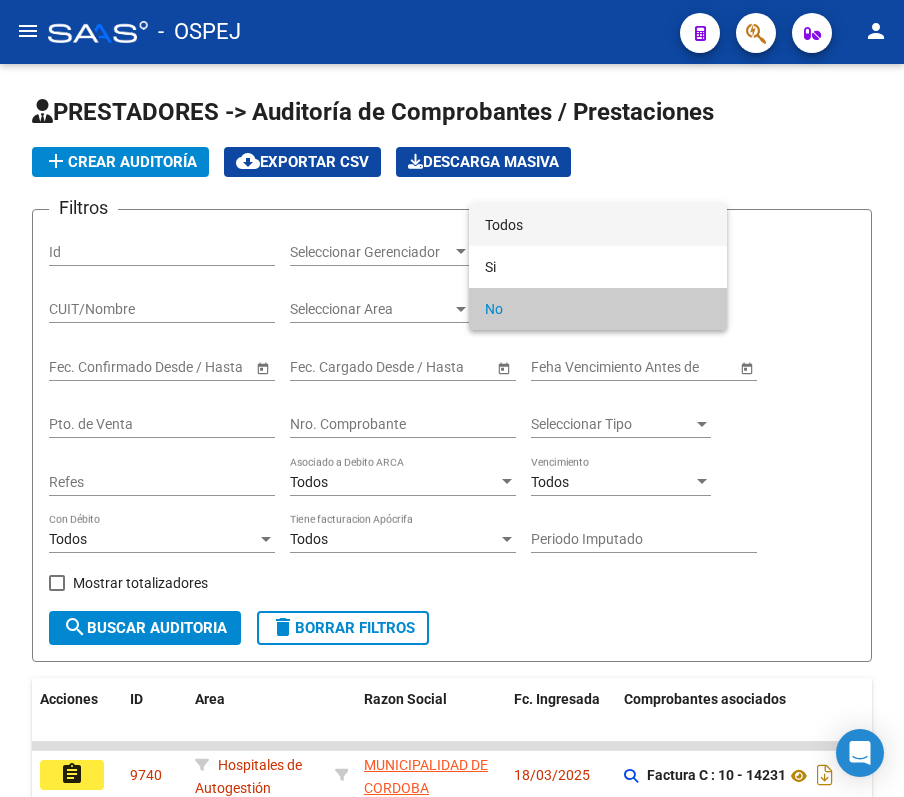 click on "Todos" at bounding box center (598, 225) 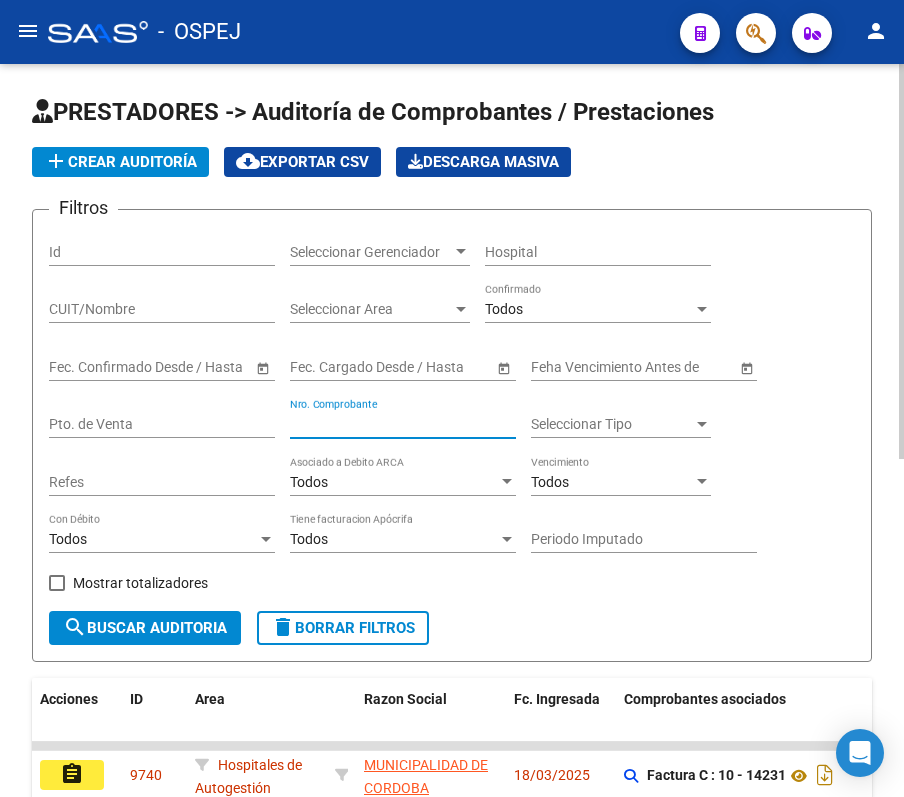 click on "Nro. Comprobante" at bounding box center [403, 424] 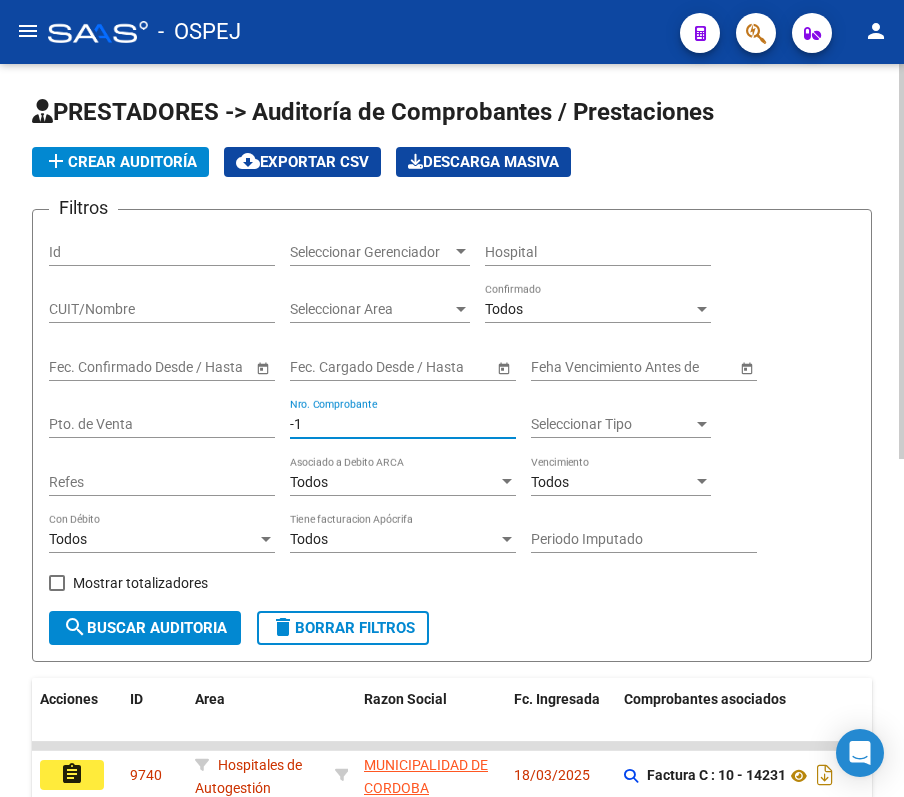 scroll, scrollTop: 133, scrollLeft: 0, axis: vertical 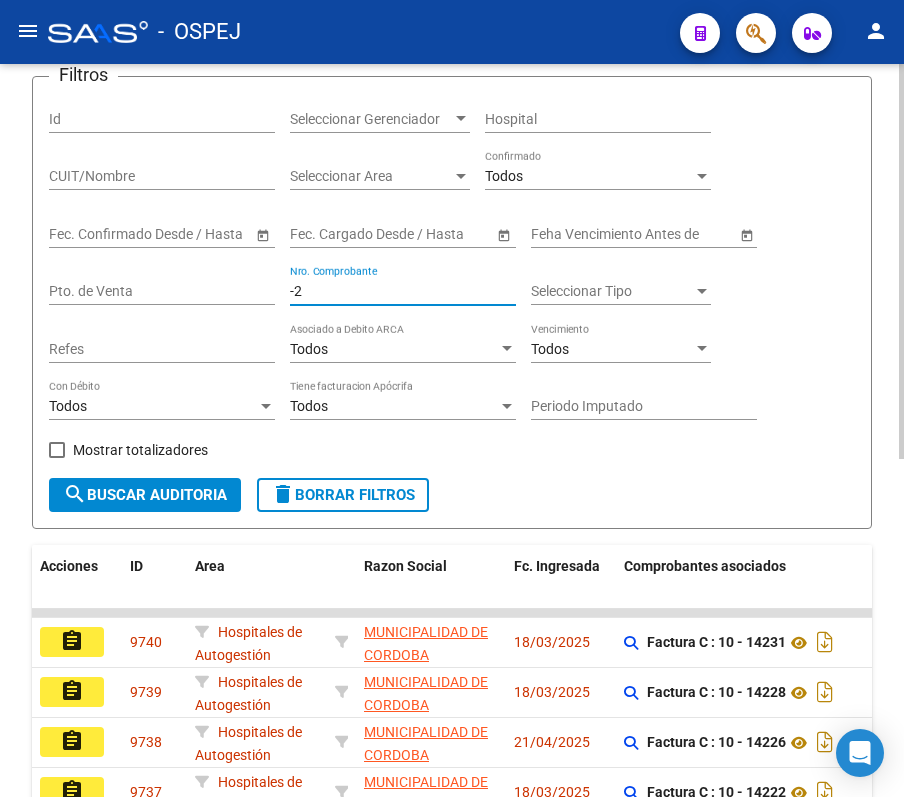 type on "-1" 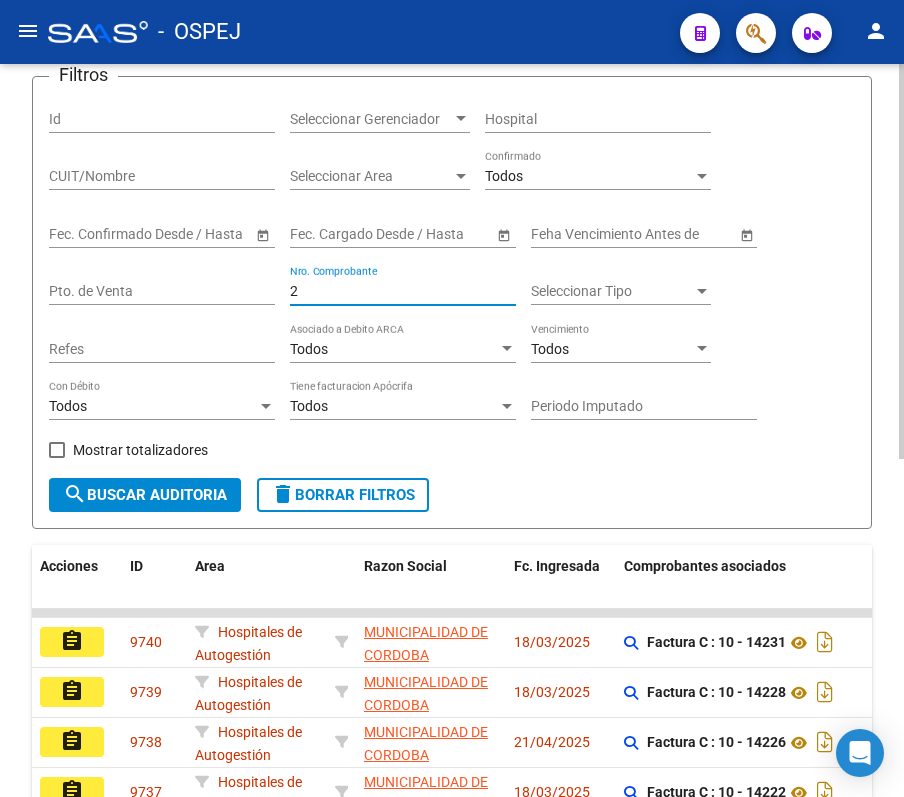 type on "1" 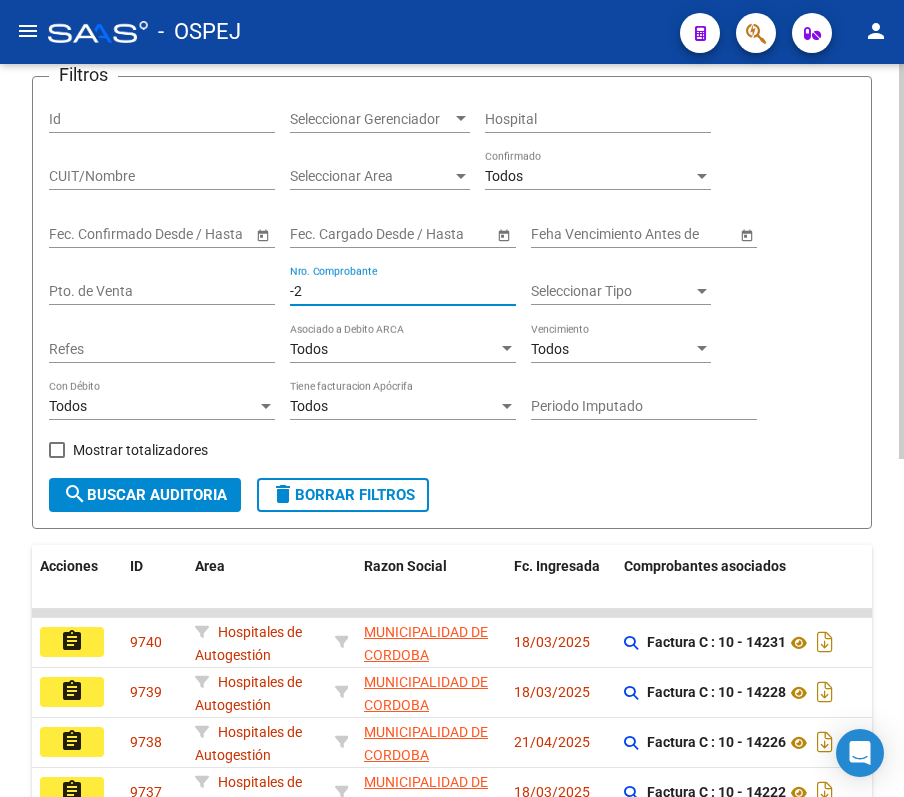 type on "-1" 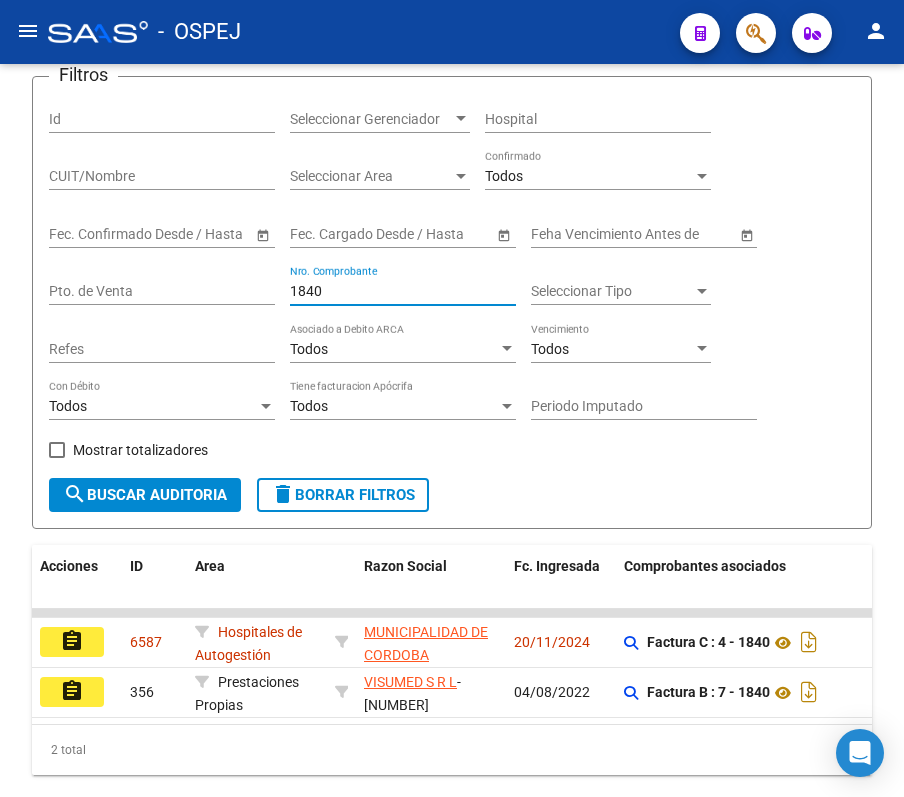 type on "1840" 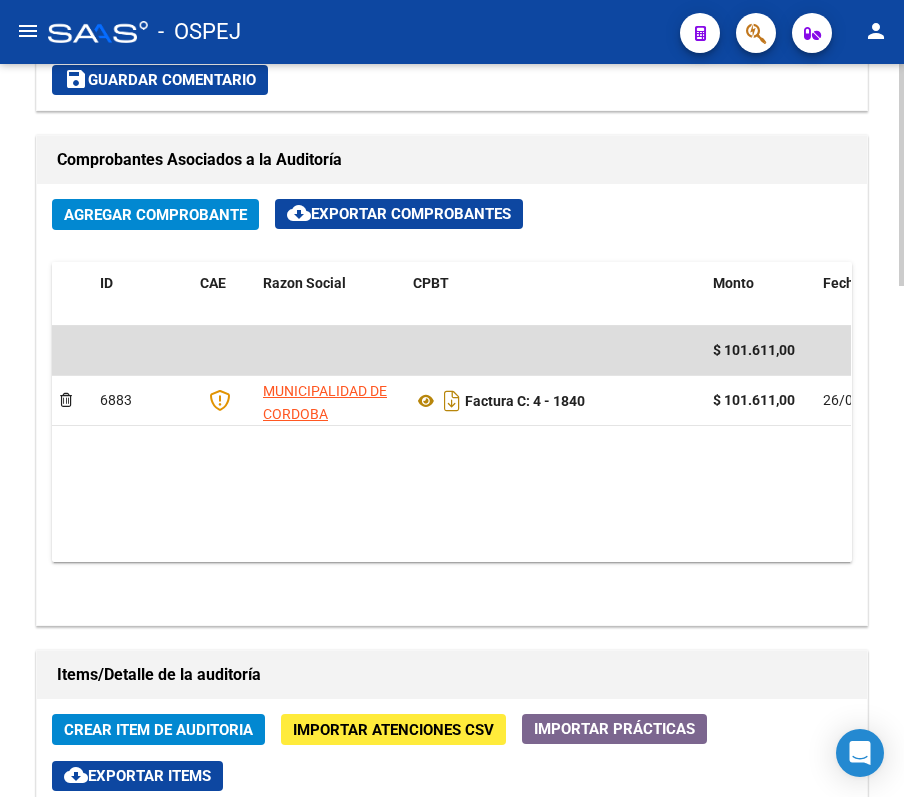 scroll, scrollTop: 933, scrollLeft: 0, axis: vertical 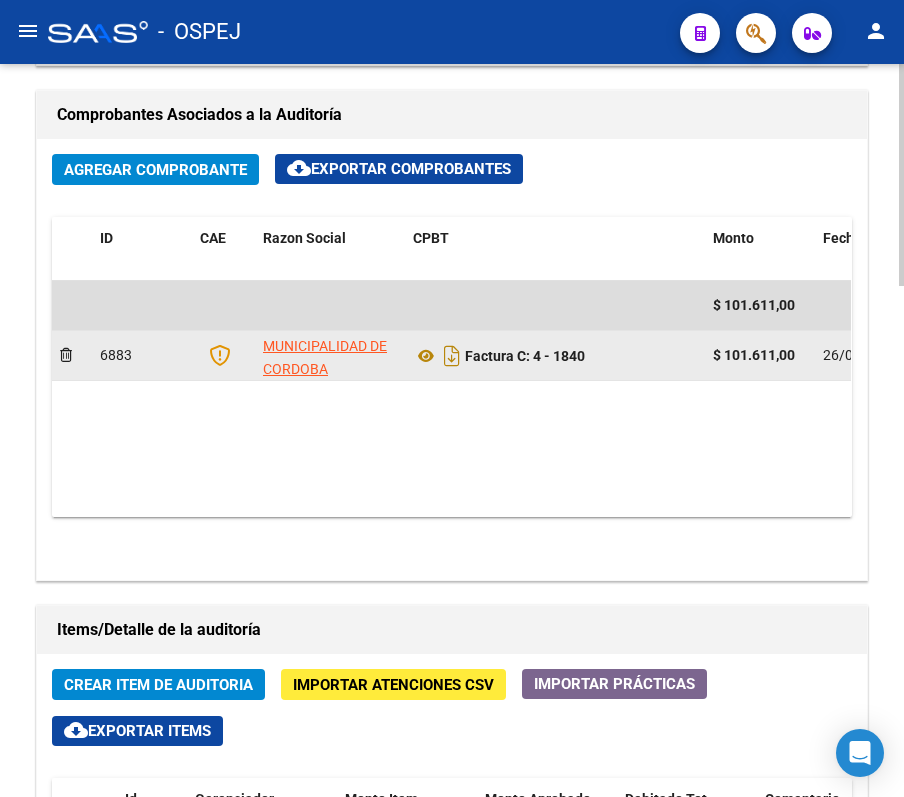 click on "Factura C: 4 - 1840" 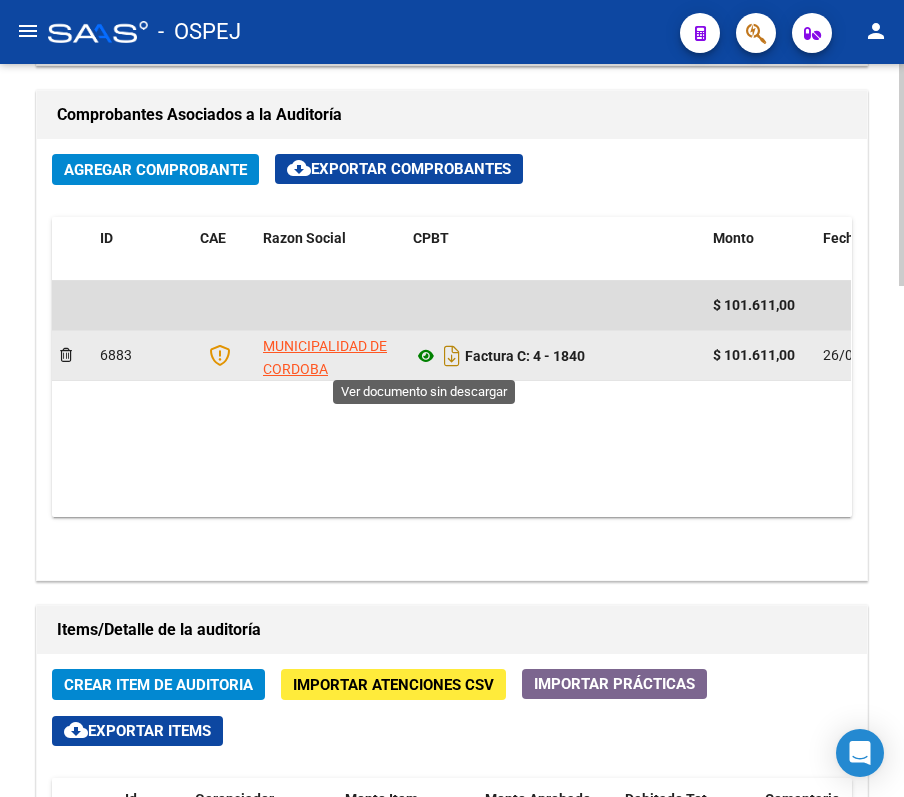 click 